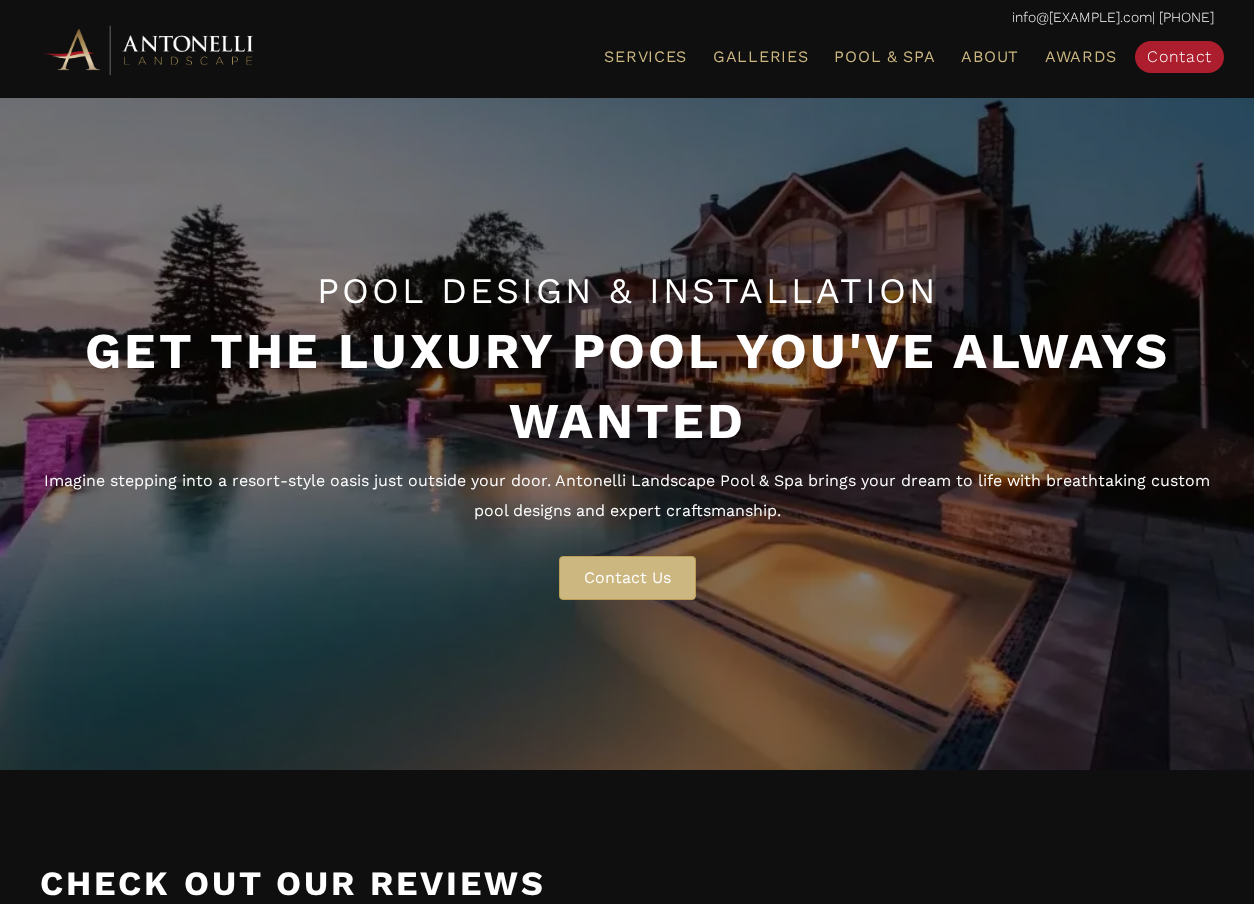 scroll, scrollTop: 0, scrollLeft: 0, axis: both 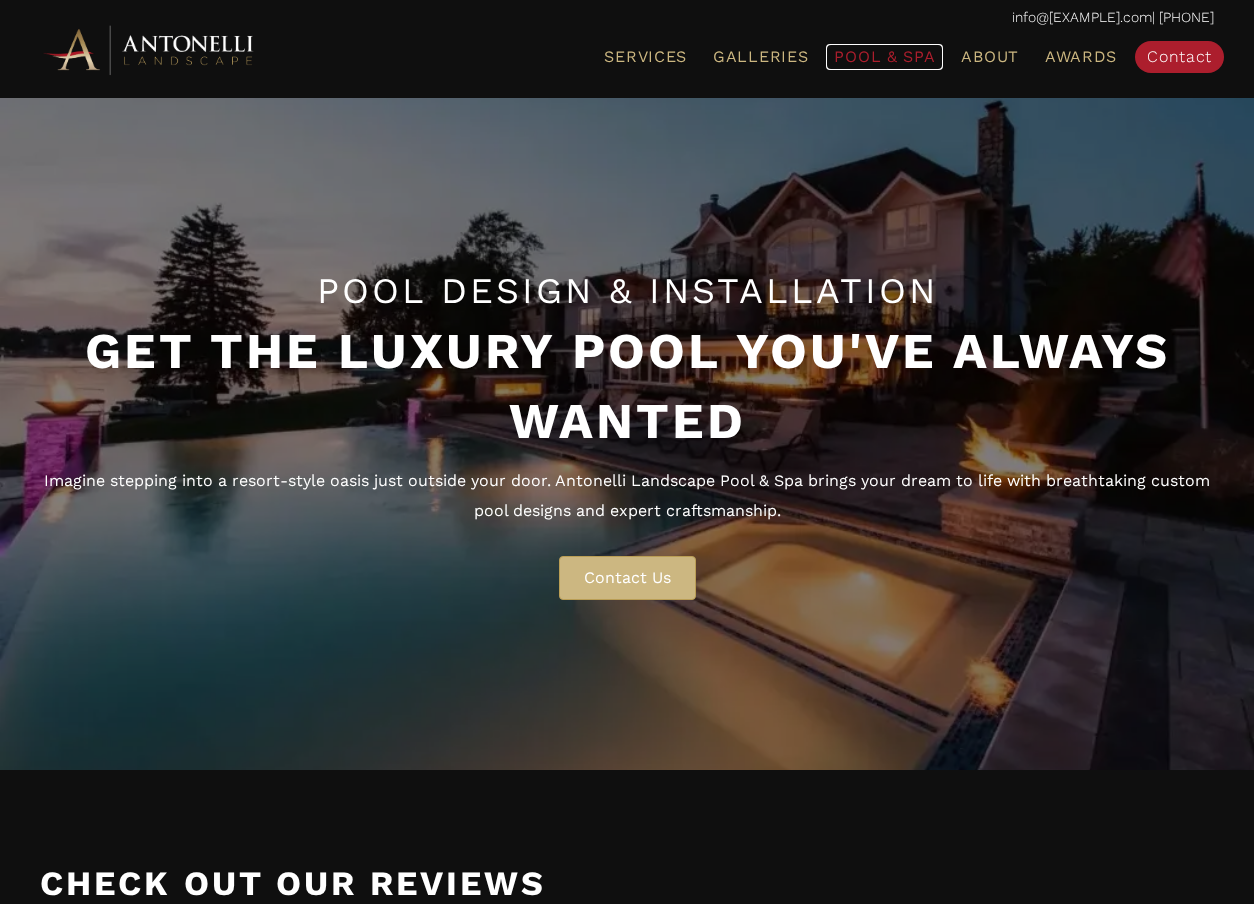 click on "Pool & Spa" at bounding box center [884, 56] 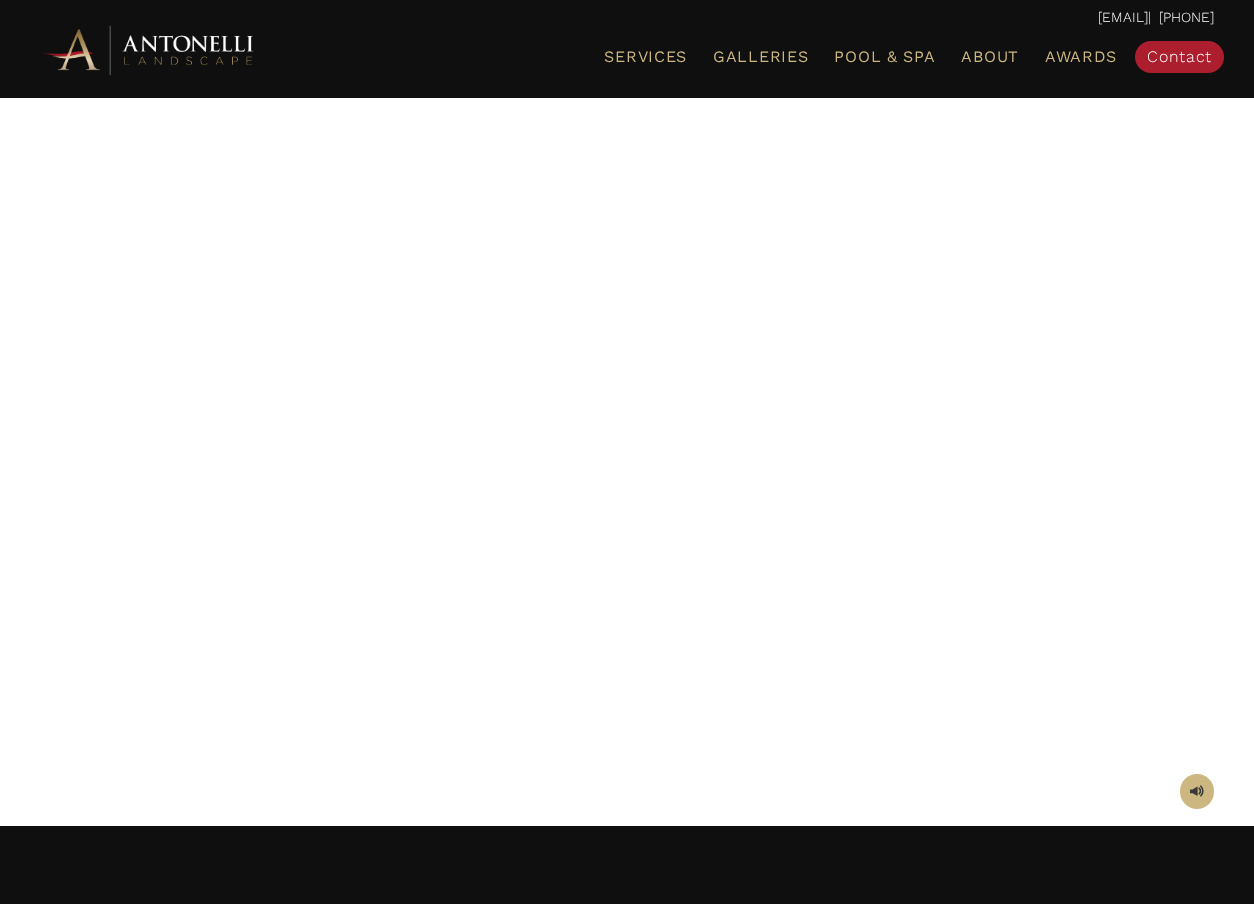 scroll, scrollTop: 0, scrollLeft: 0, axis: both 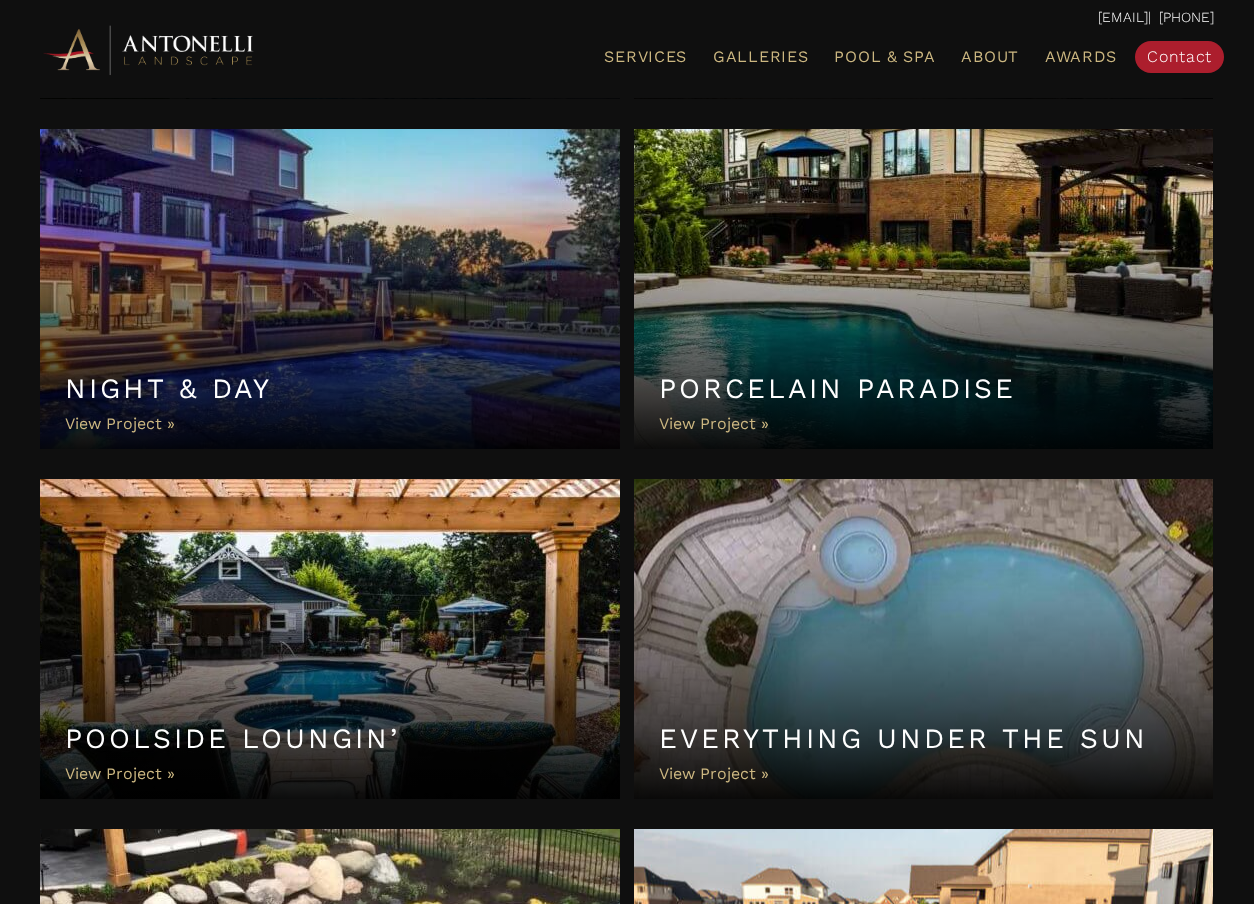 click on "Night & Day" at bounding box center [330, 289] 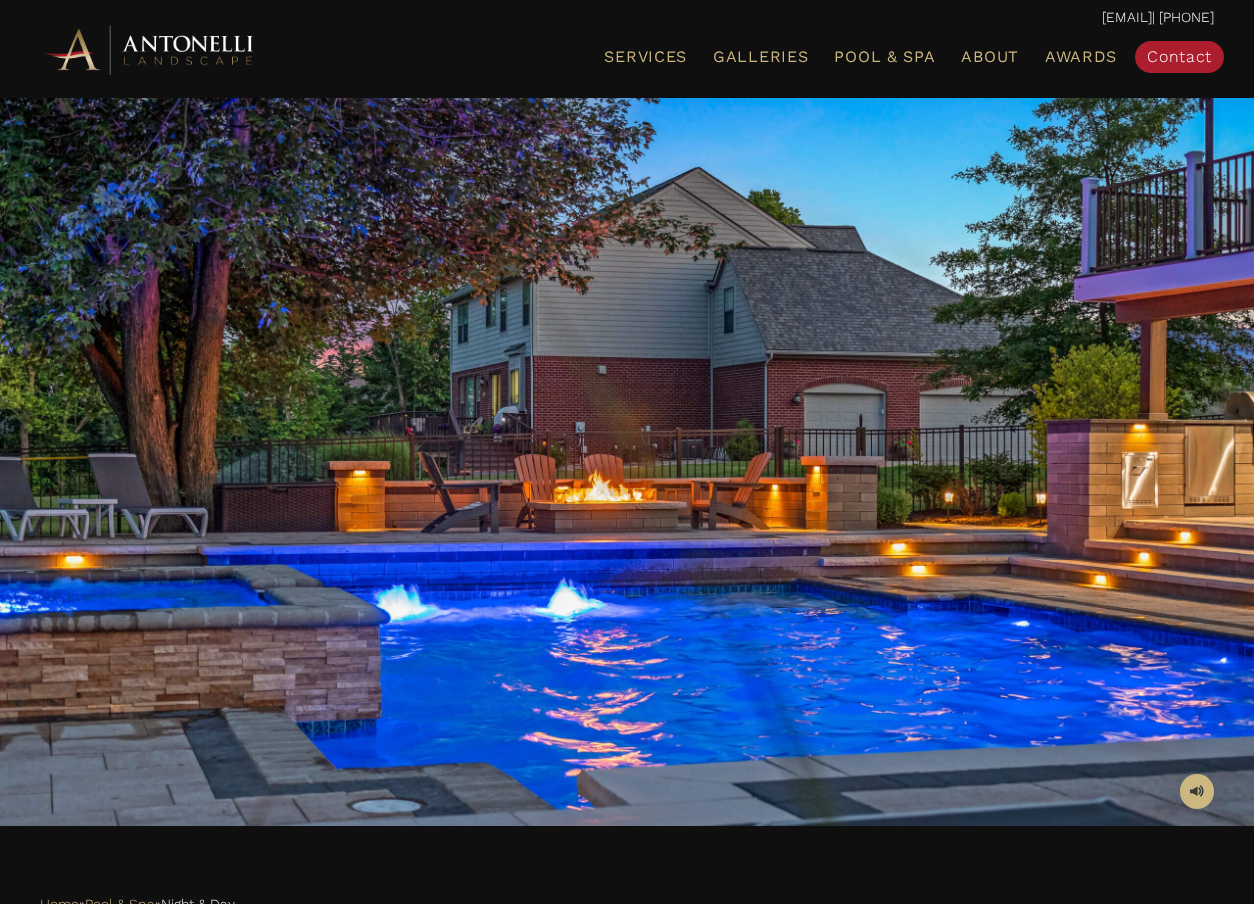 scroll, scrollTop: 0, scrollLeft: 0, axis: both 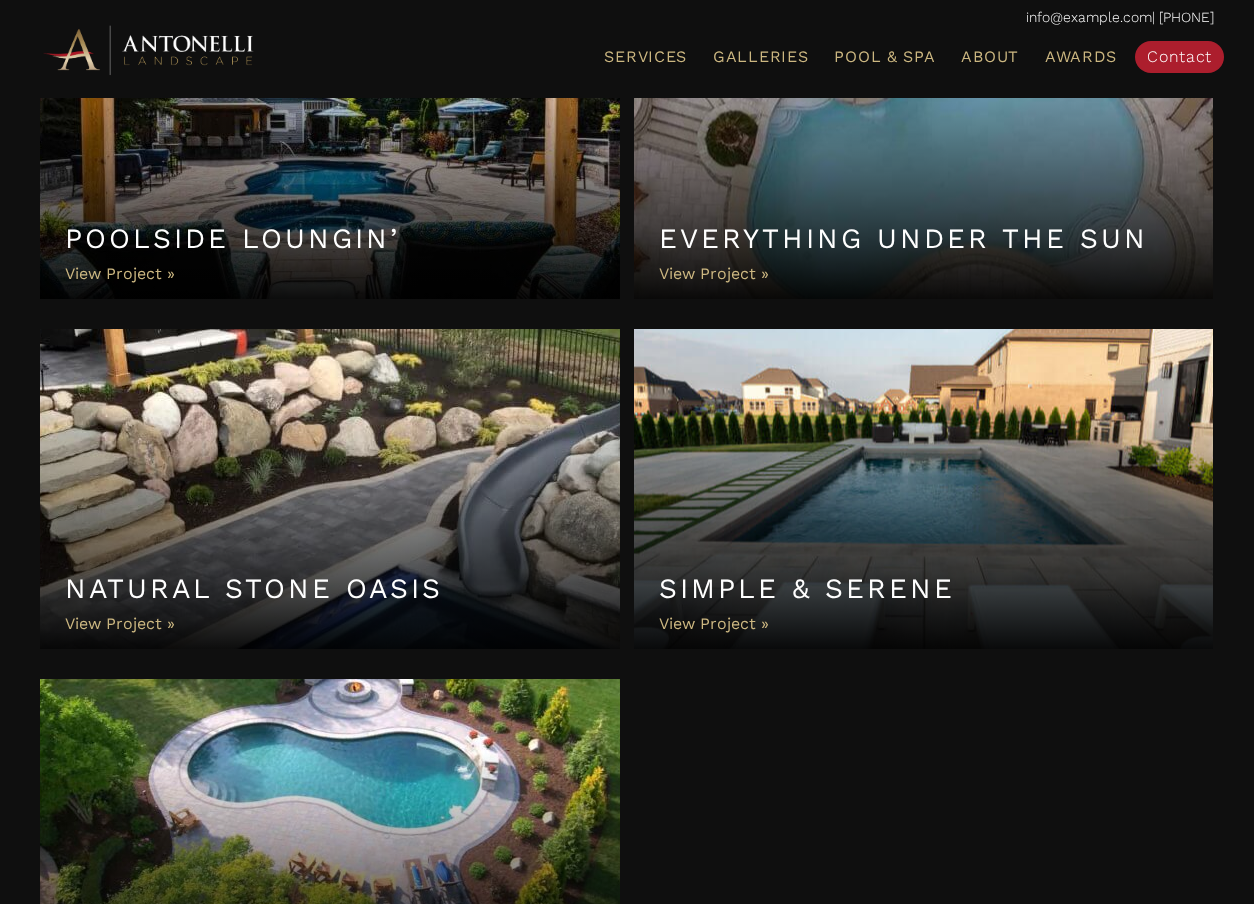 click on "Simple & Serene" at bounding box center [924, 489] 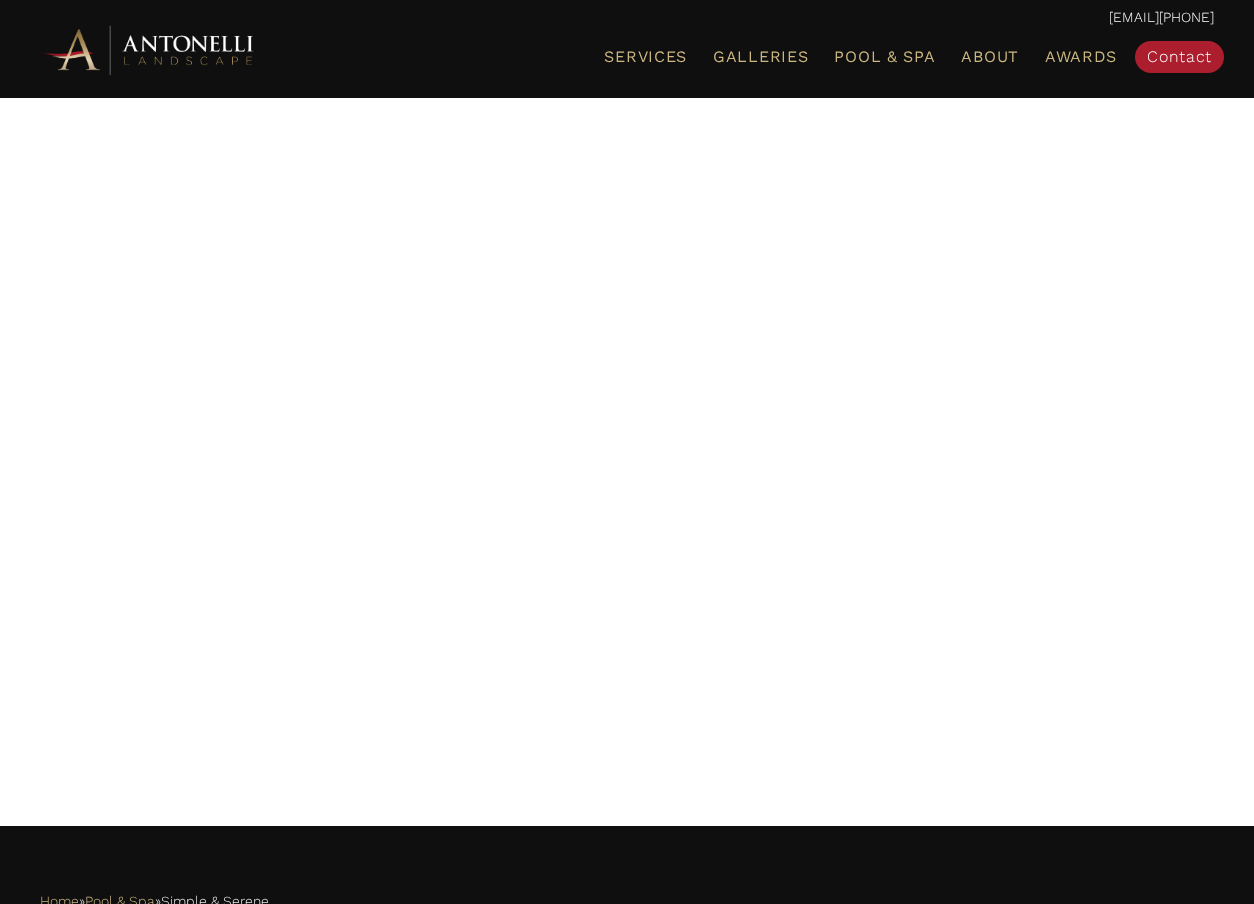 scroll, scrollTop: 0, scrollLeft: 0, axis: both 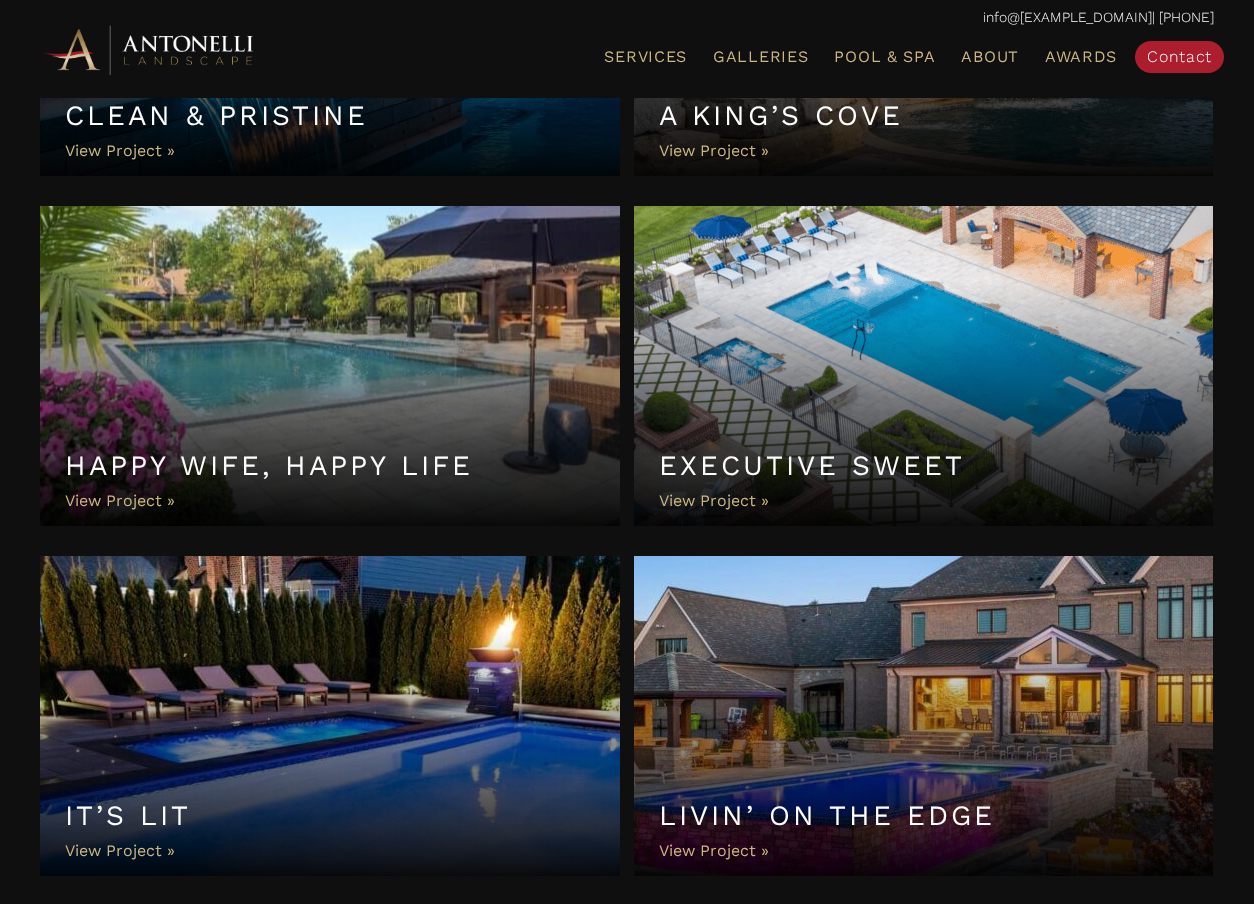 click on "Executive Sweet" at bounding box center [924, 366] 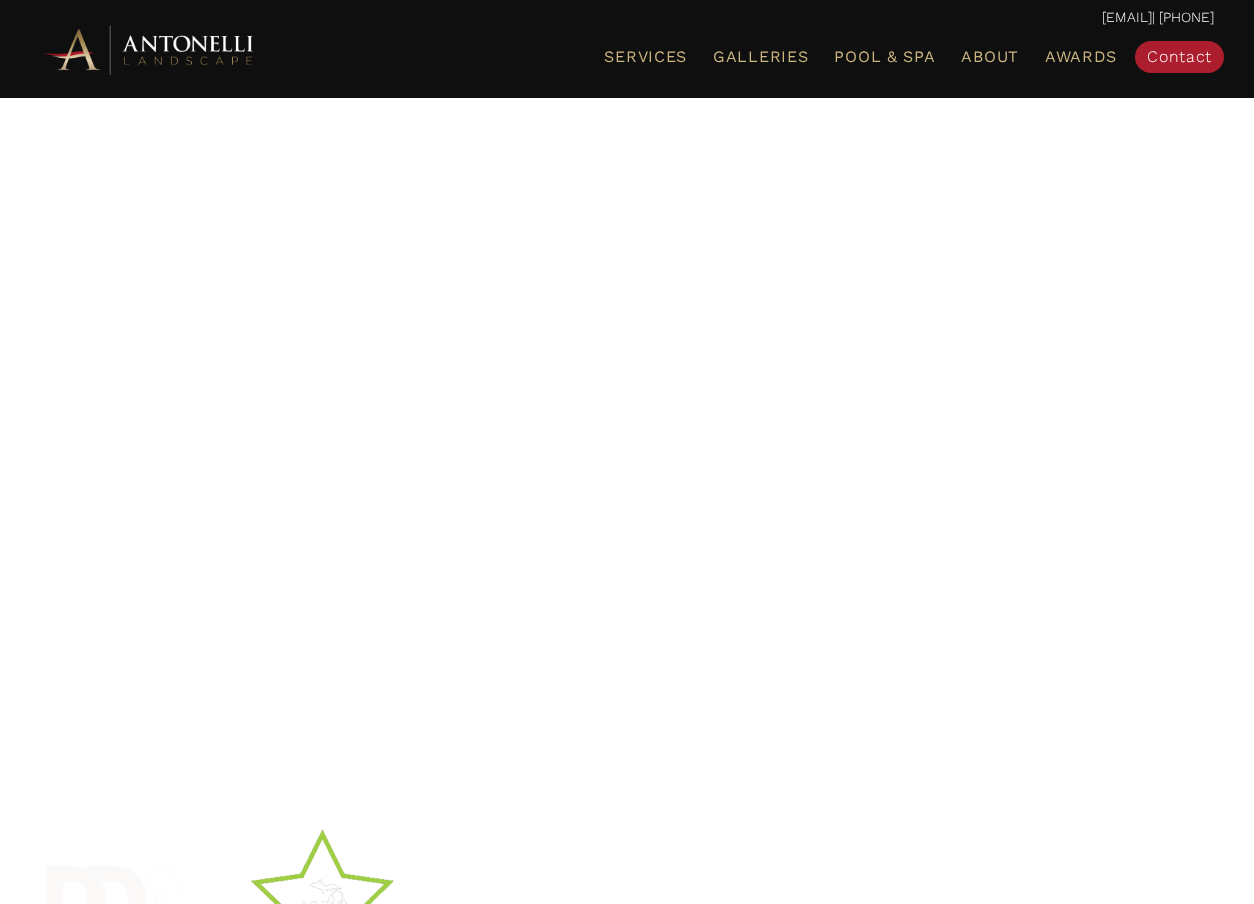 scroll, scrollTop: 0, scrollLeft: 0, axis: both 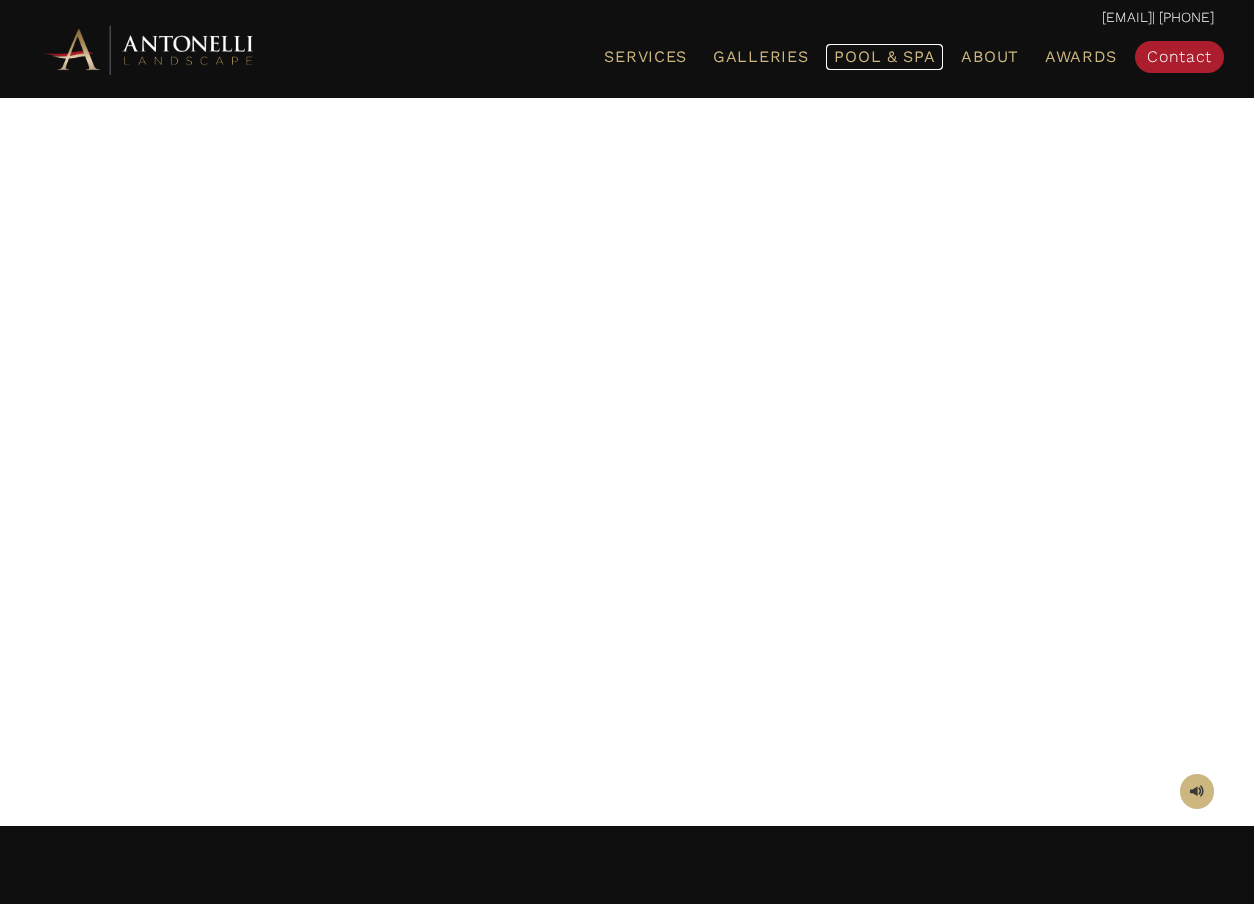 click on "Pool & Spa" at bounding box center (884, 56) 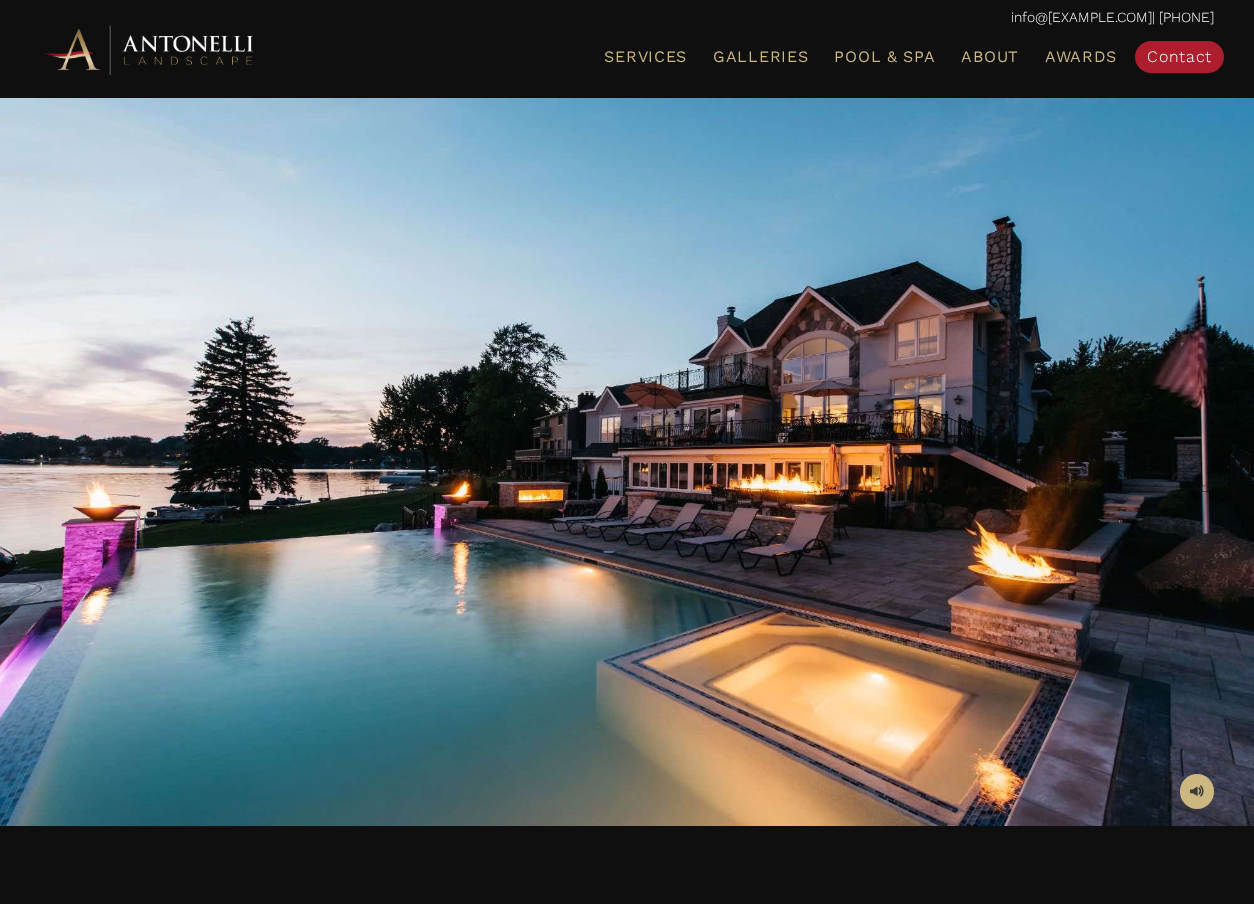 scroll, scrollTop: 0, scrollLeft: 0, axis: both 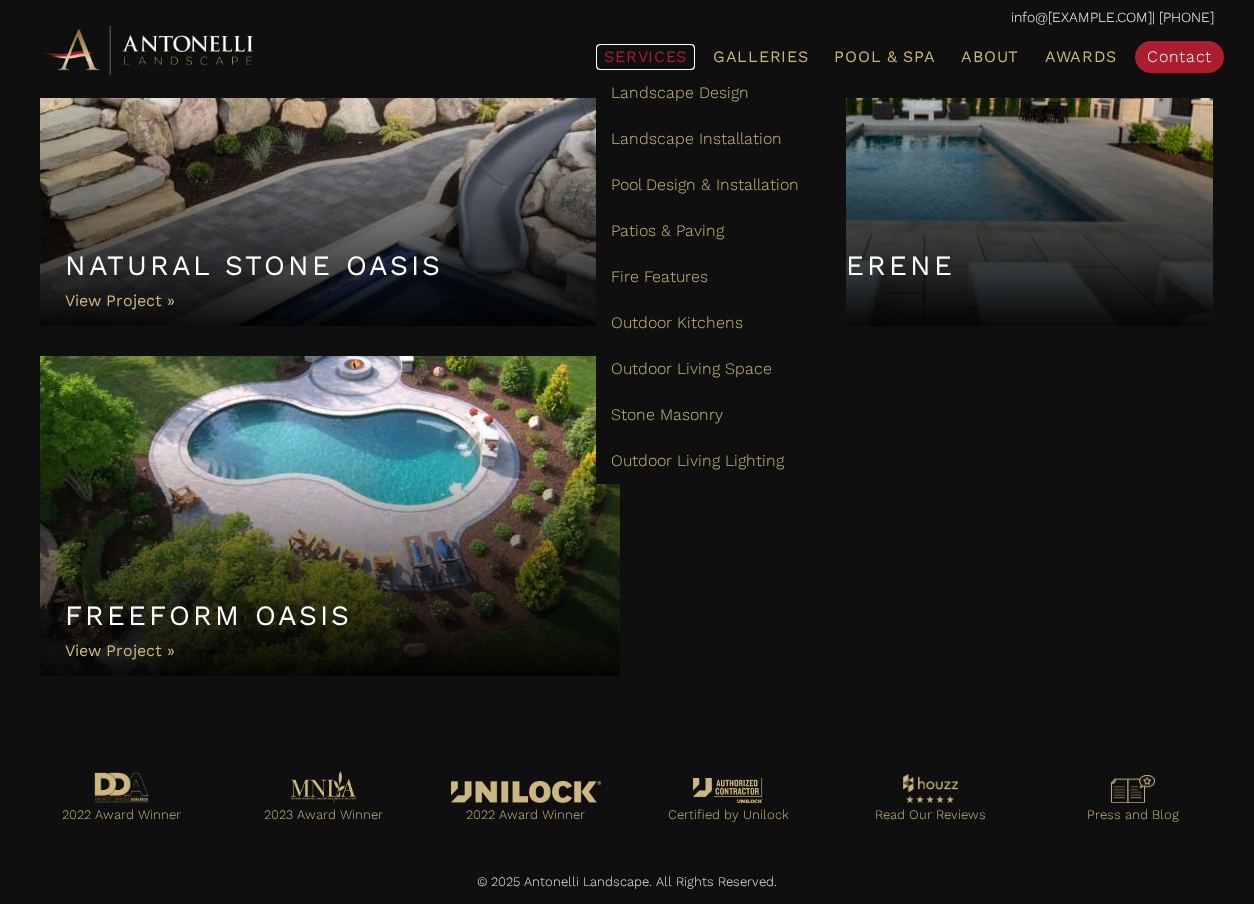 click on "Services" at bounding box center (645, 57) 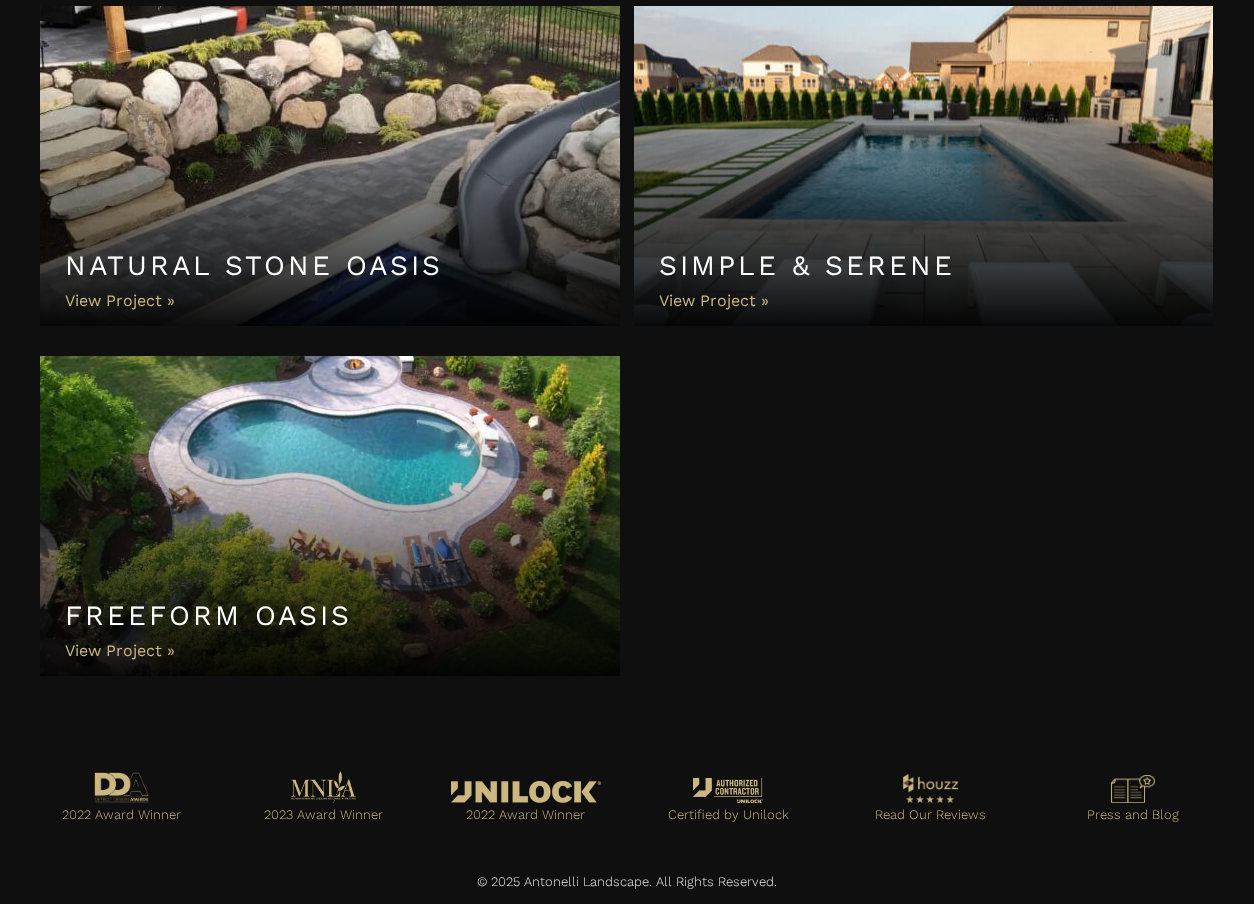 scroll, scrollTop: 0, scrollLeft: 0, axis: both 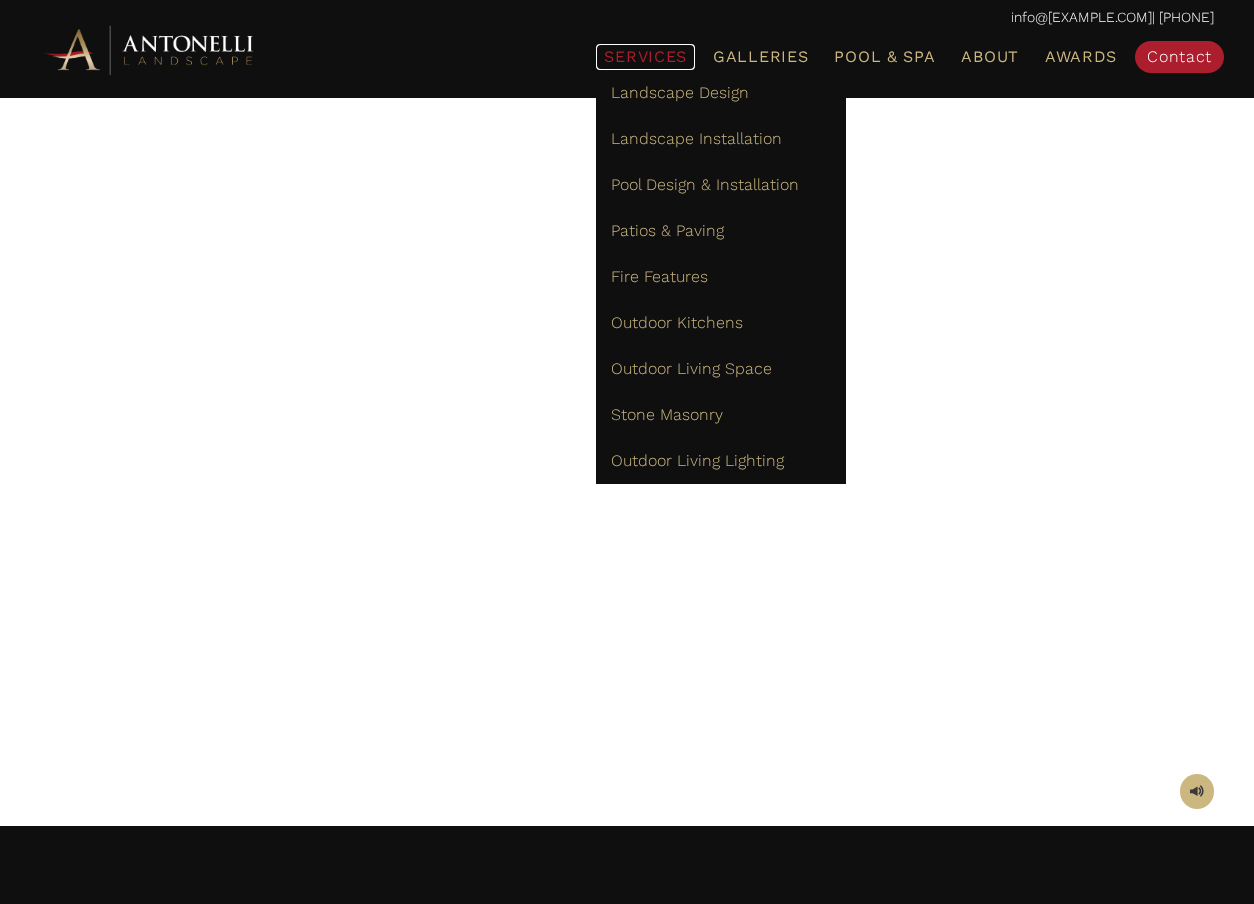 click on "Services" at bounding box center (645, 57) 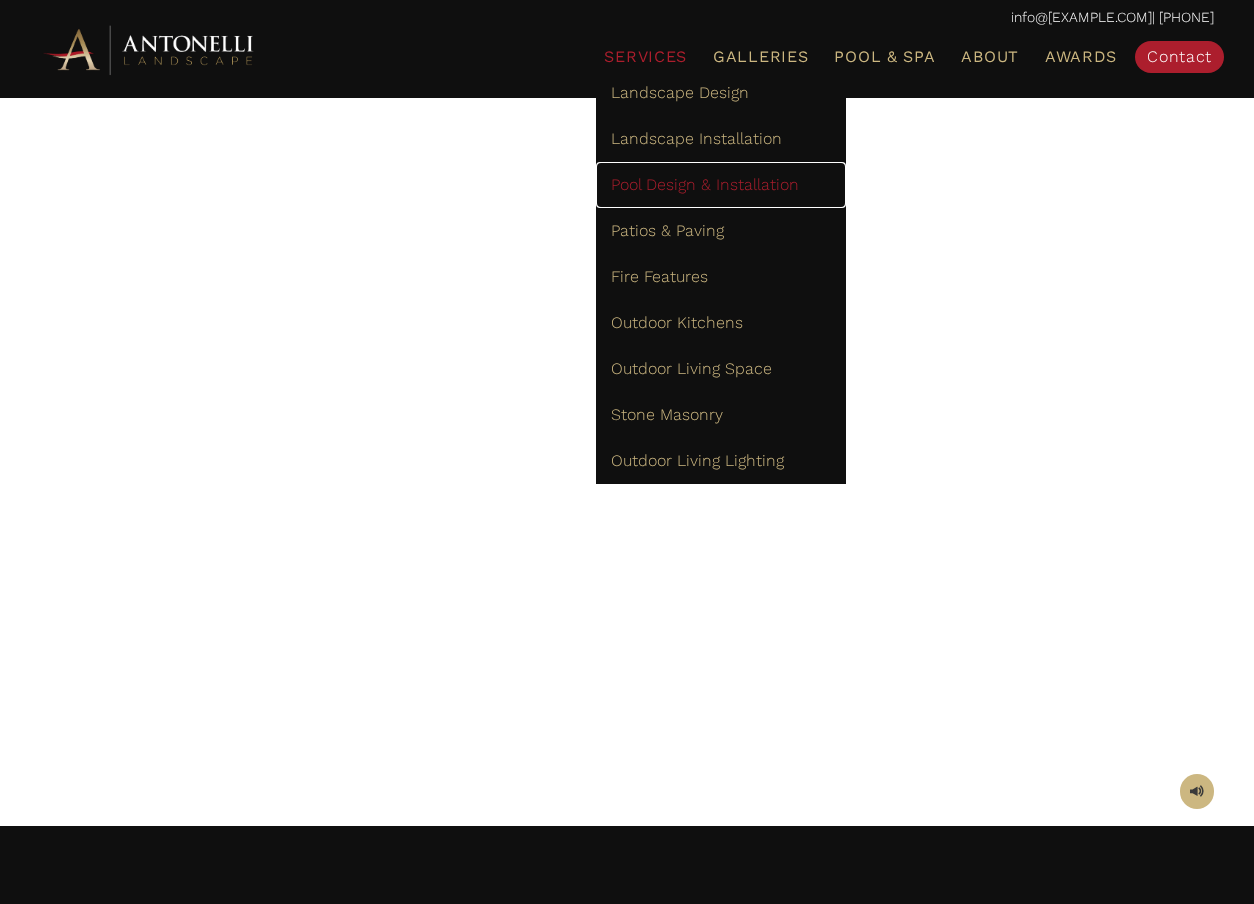 click on "Pool Design & Installation" at bounding box center [705, 184] 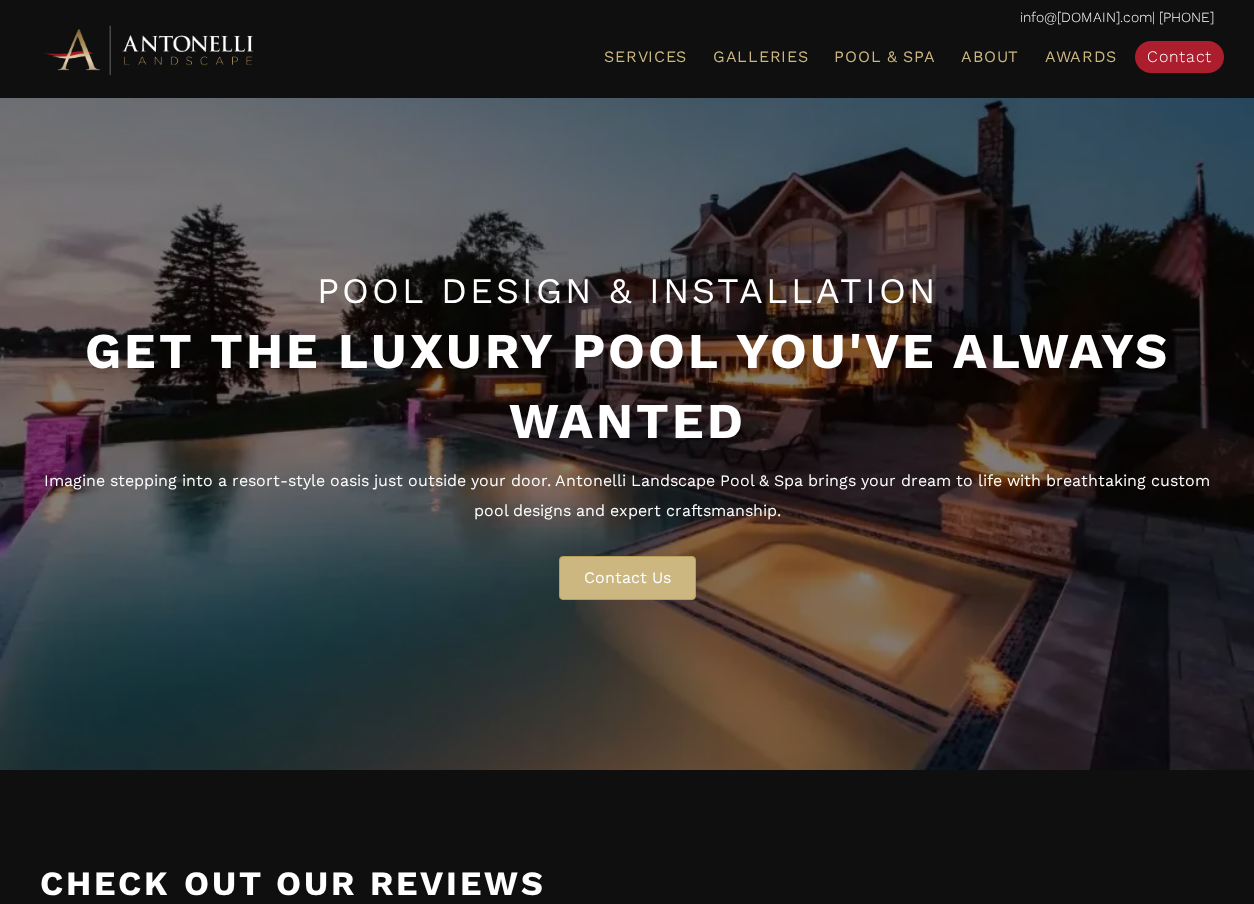 scroll, scrollTop: 0, scrollLeft: 0, axis: both 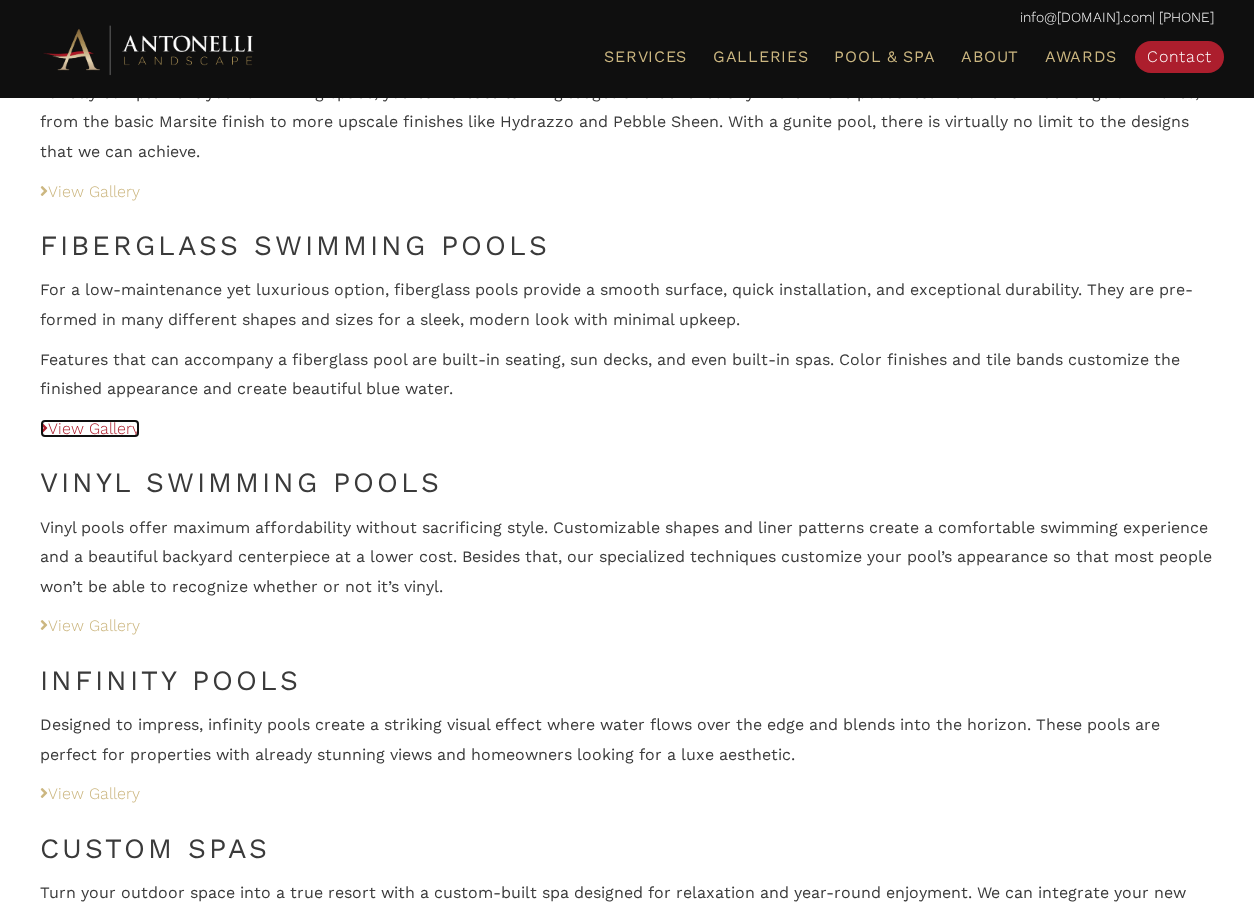click on "View Gallery" at bounding box center (90, 191) 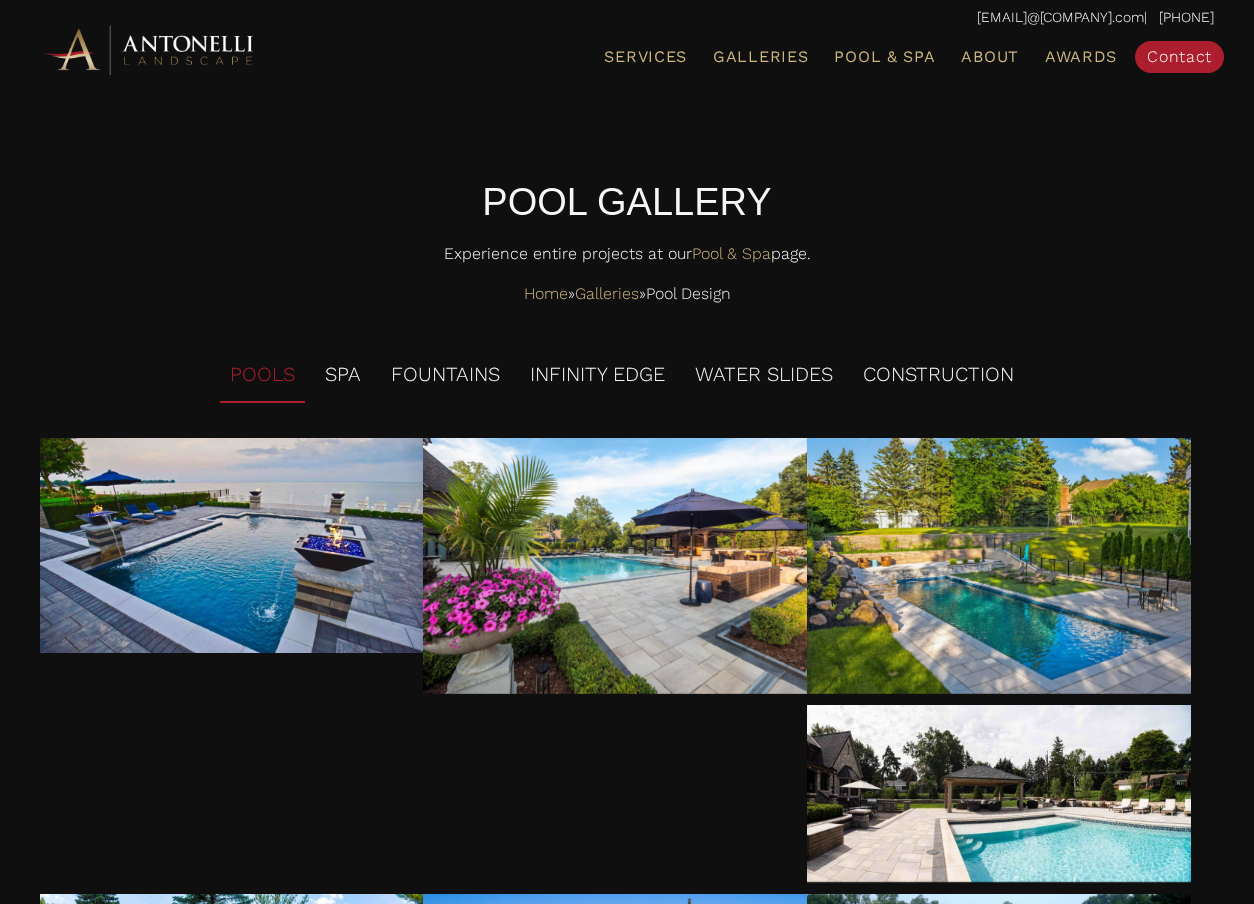 scroll, scrollTop: 0, scrollLeft: 0, axis: both 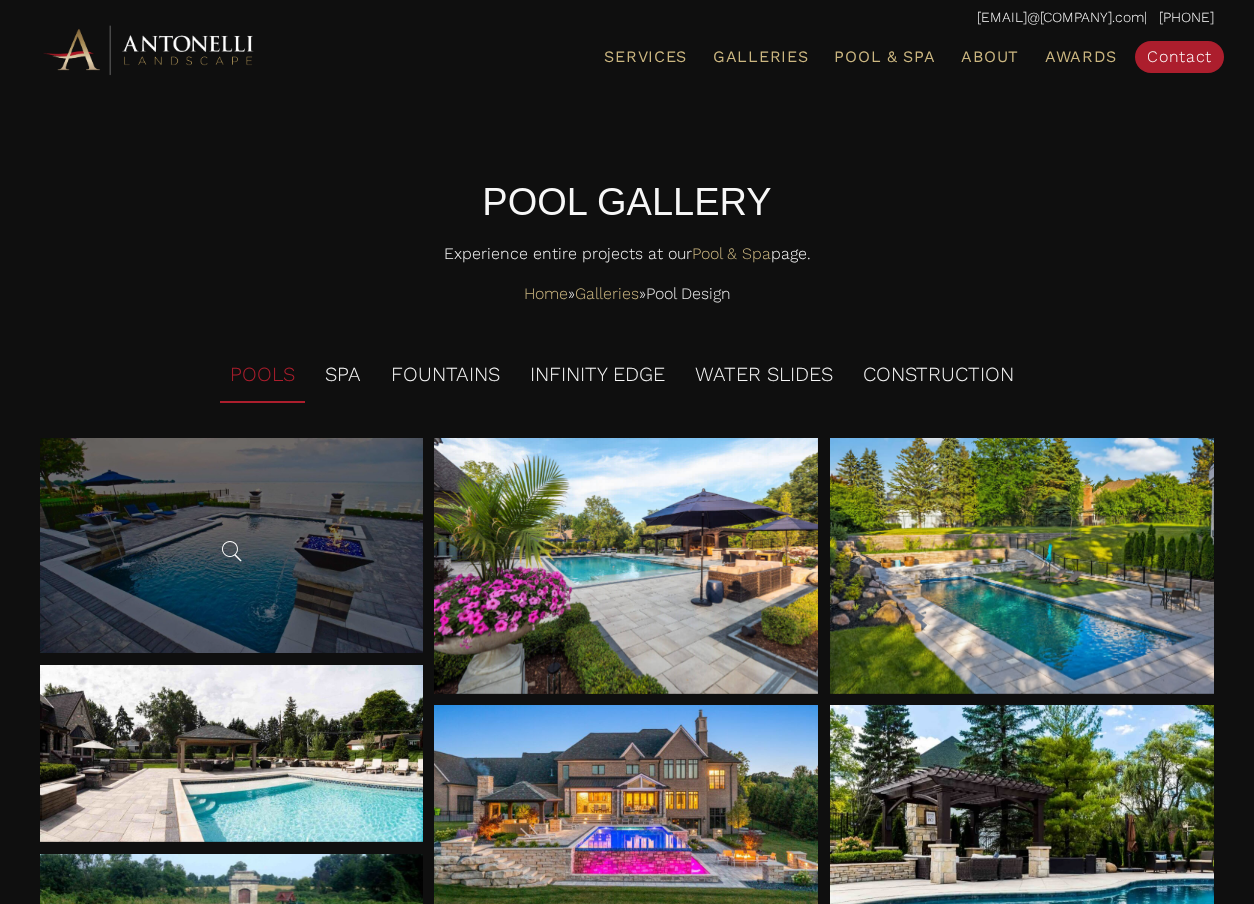 click at bounding box center (231, 546) 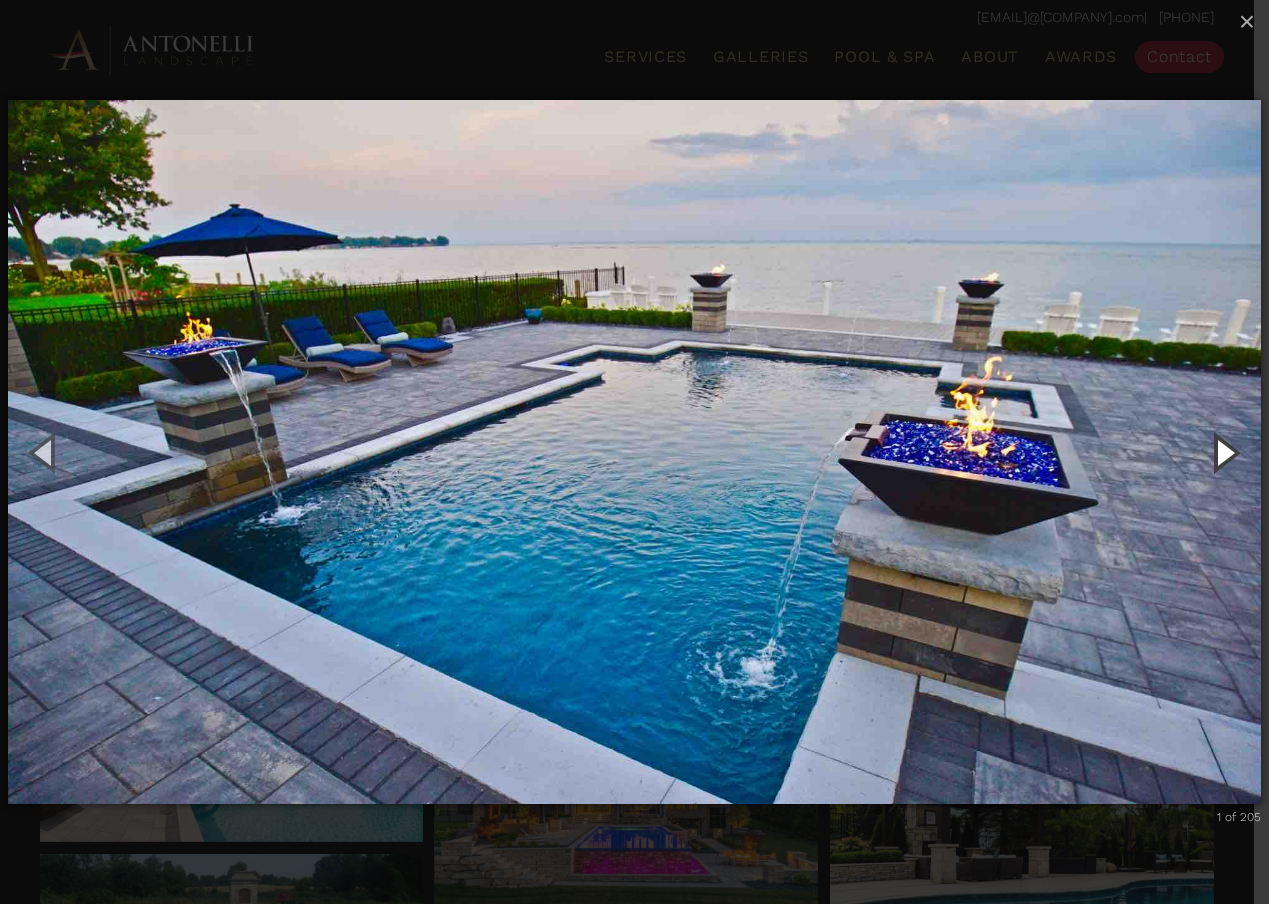 click at bounding box center [1224, 452] 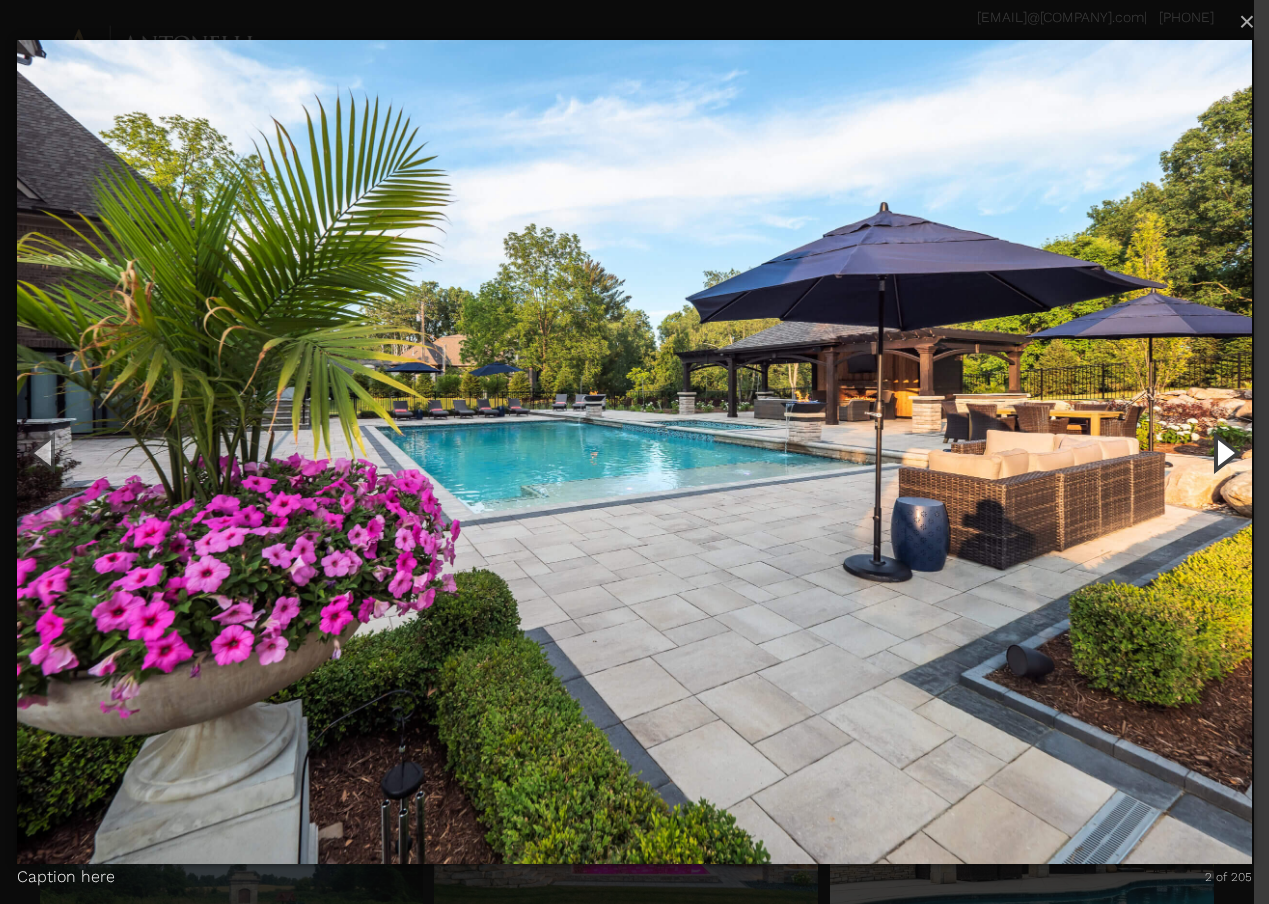 click at bounding box center [1224, 452] 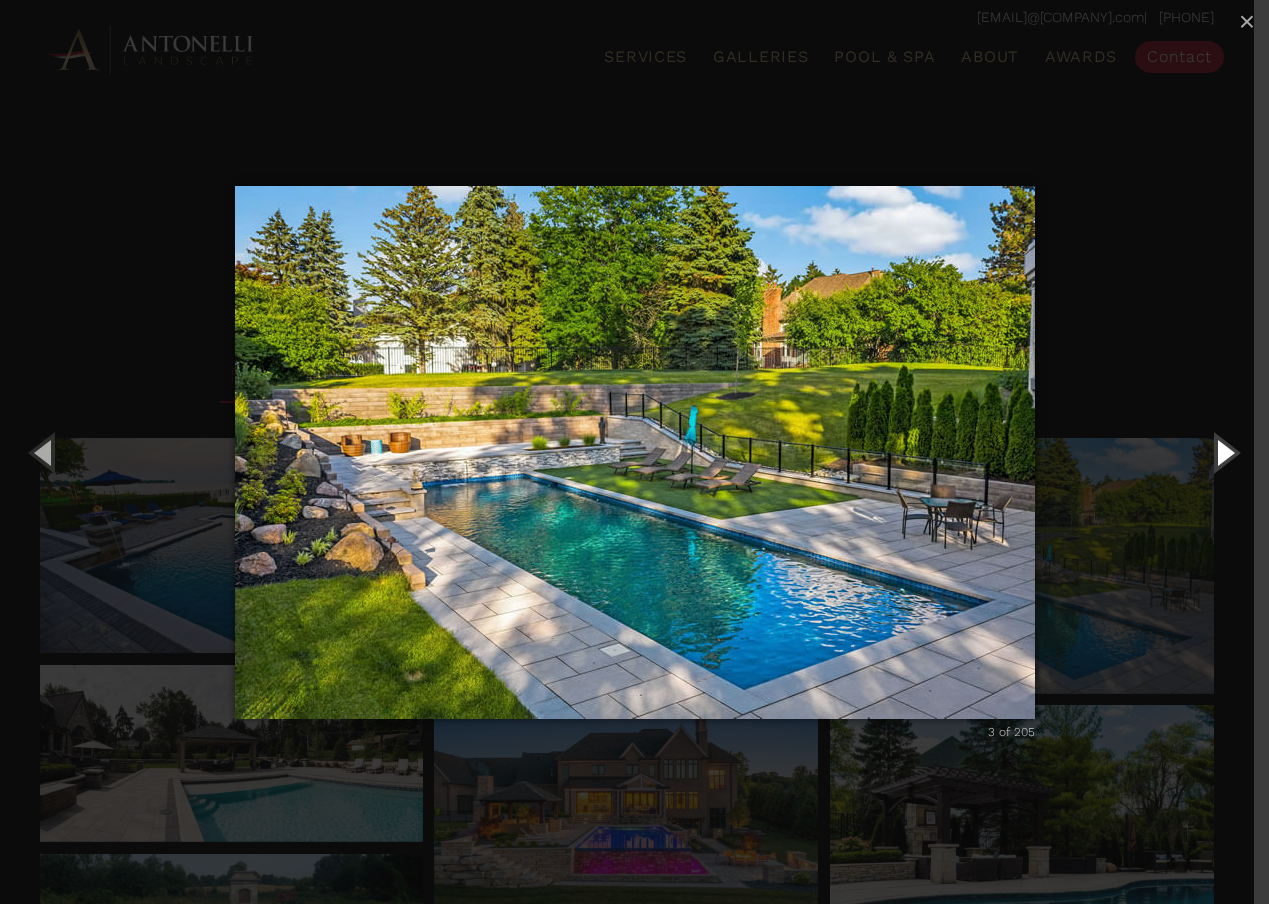 click at bounding box center (1224, 452) 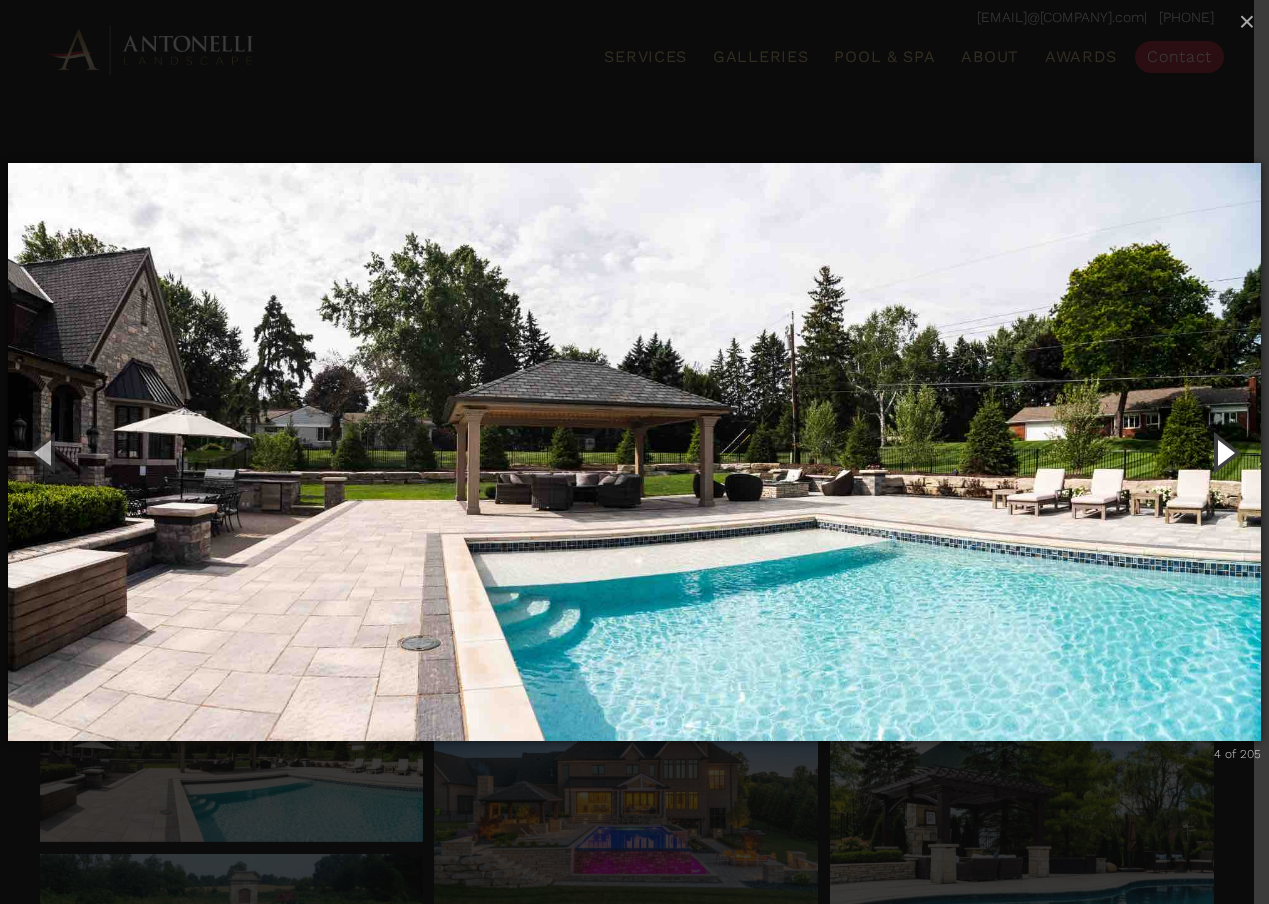 click at bounding box center [1224, 452] 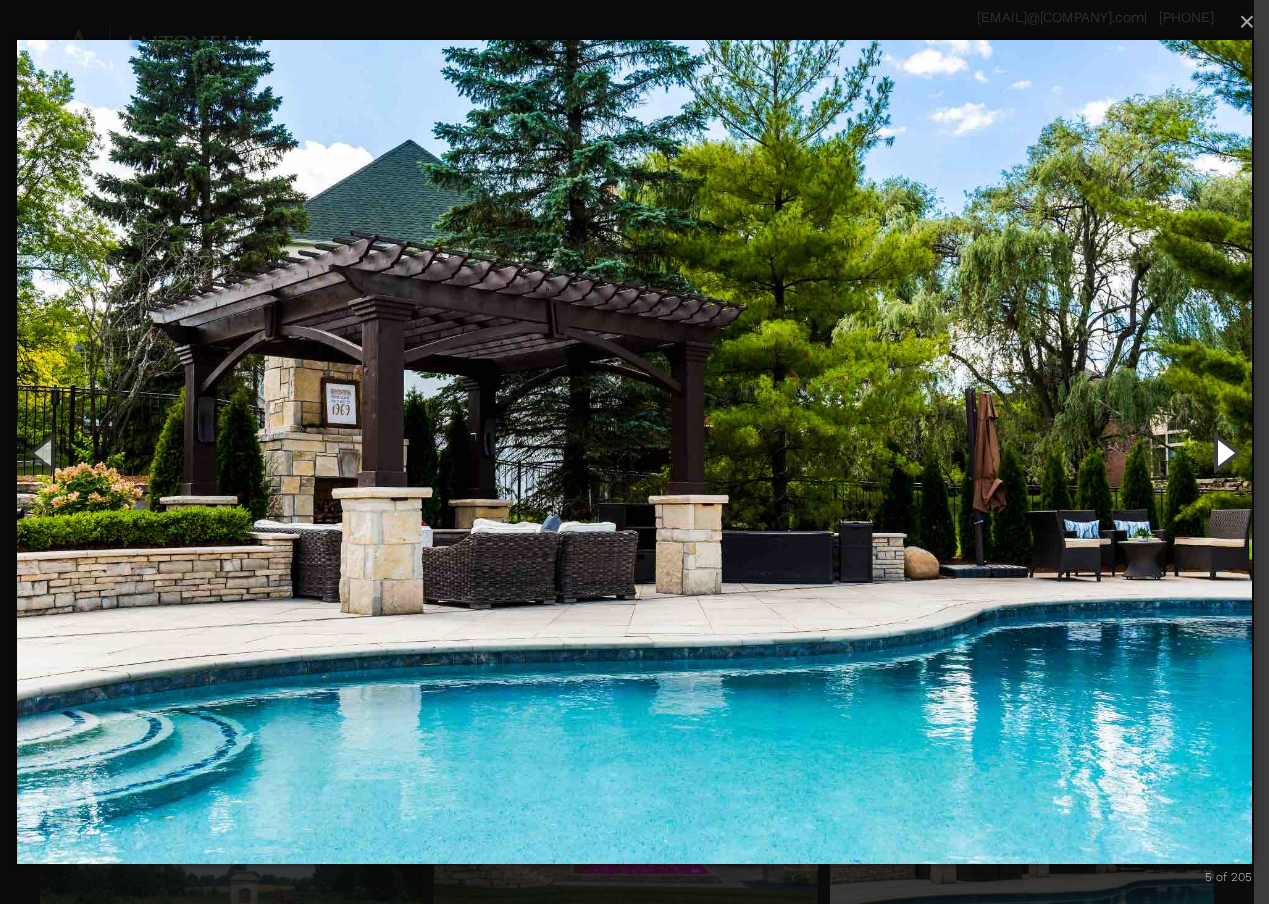 click at bounding box center (1224, 452) 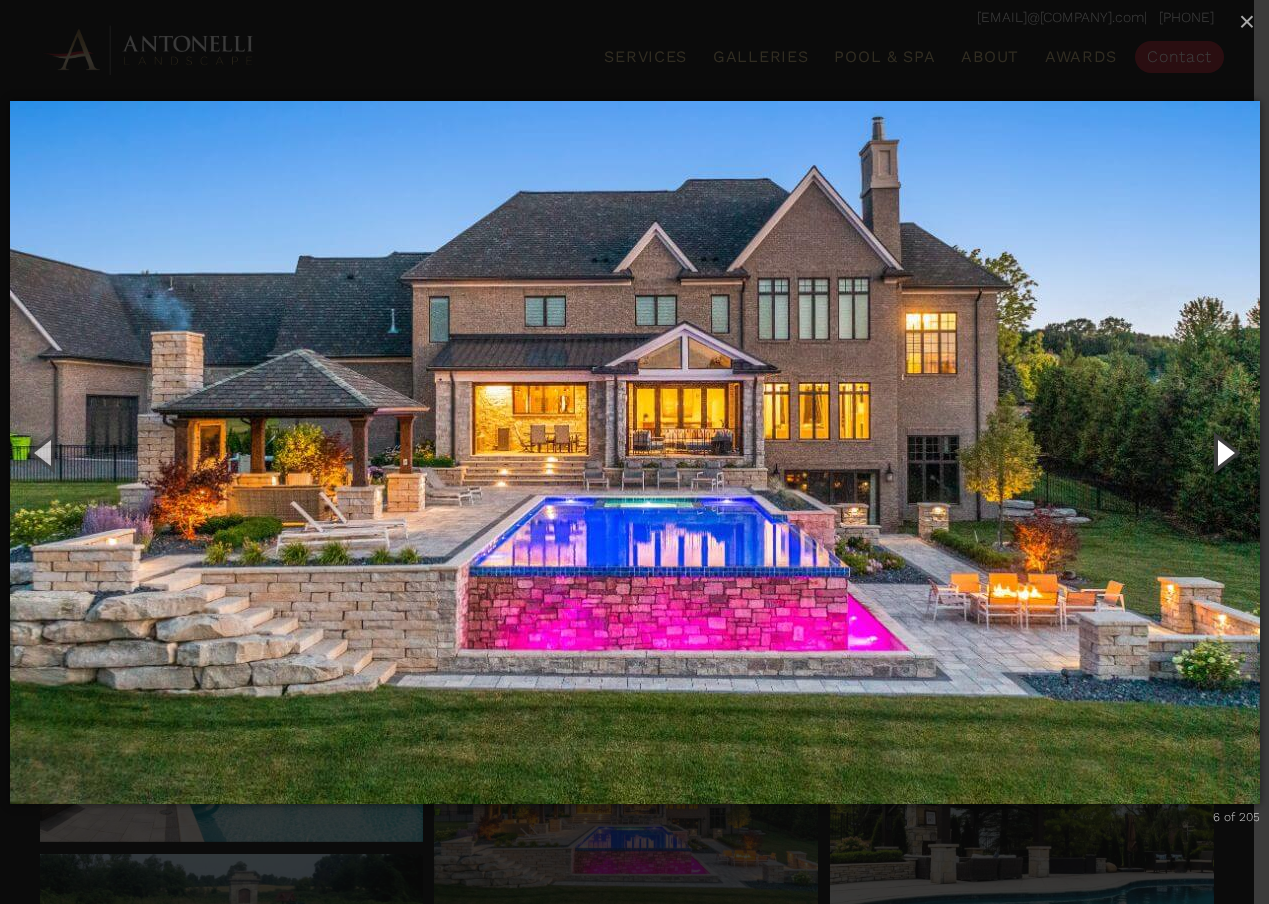 click at bounding box center (1224, 452) 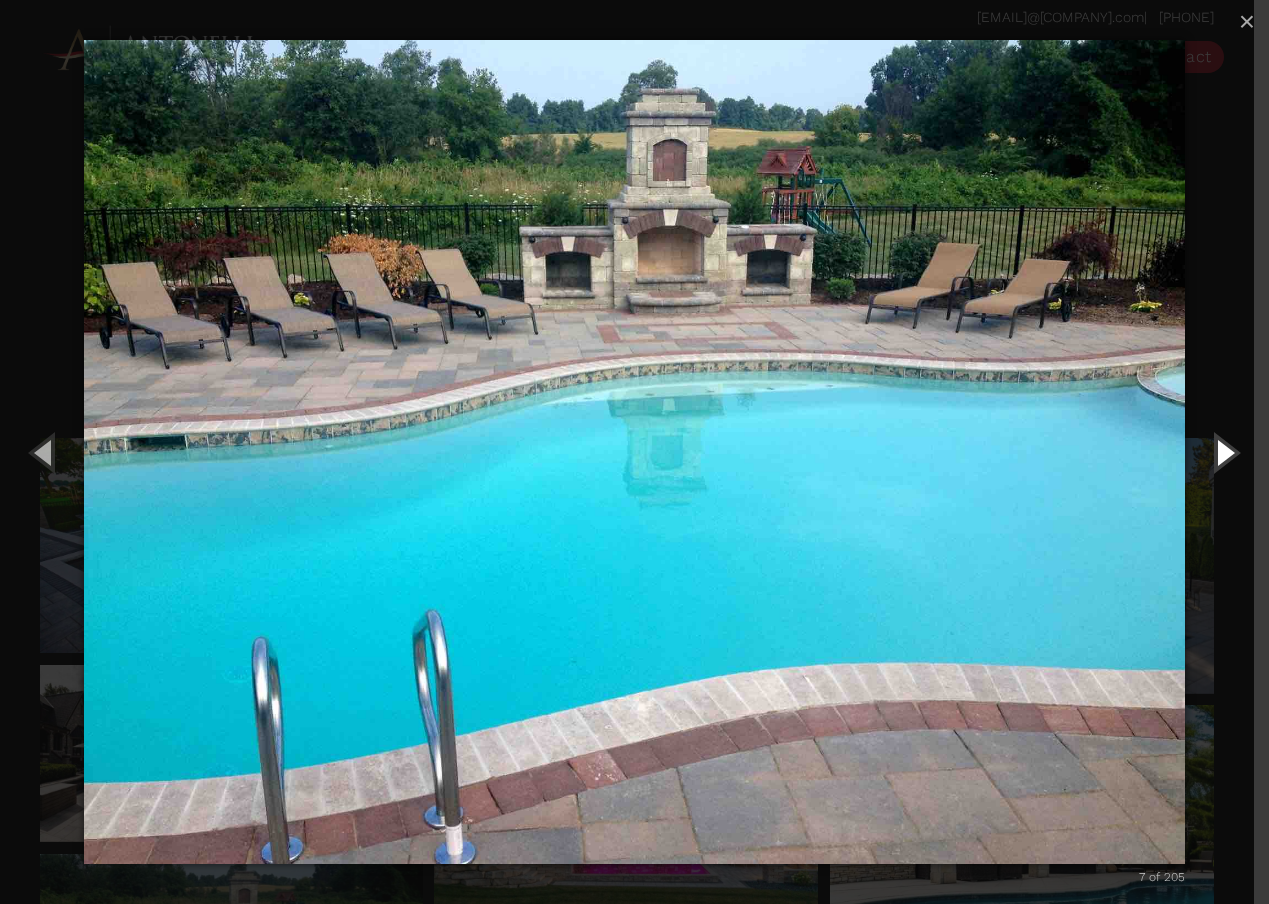 click at bounding box center (1224, 452) 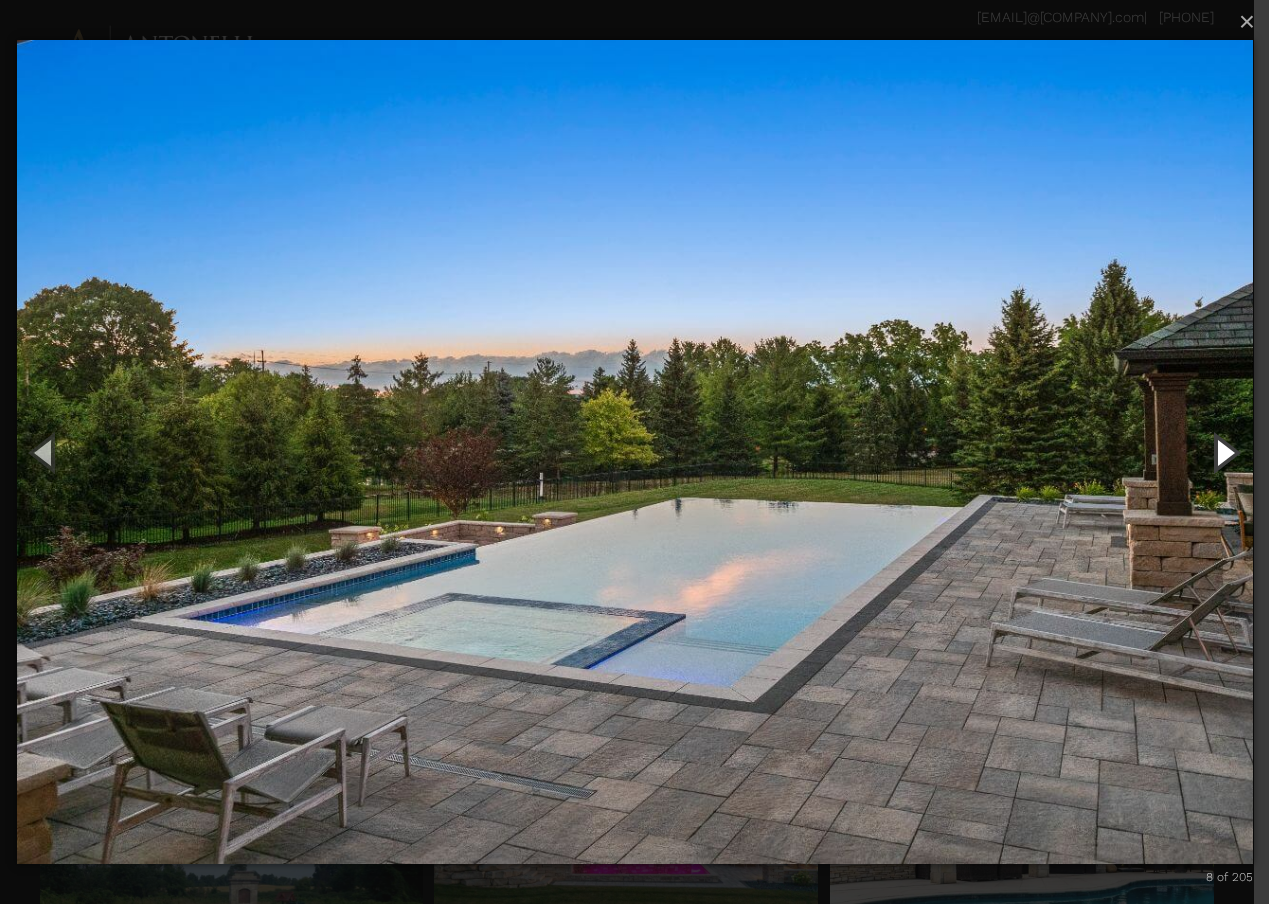 click at bounding box center (1224, 452) 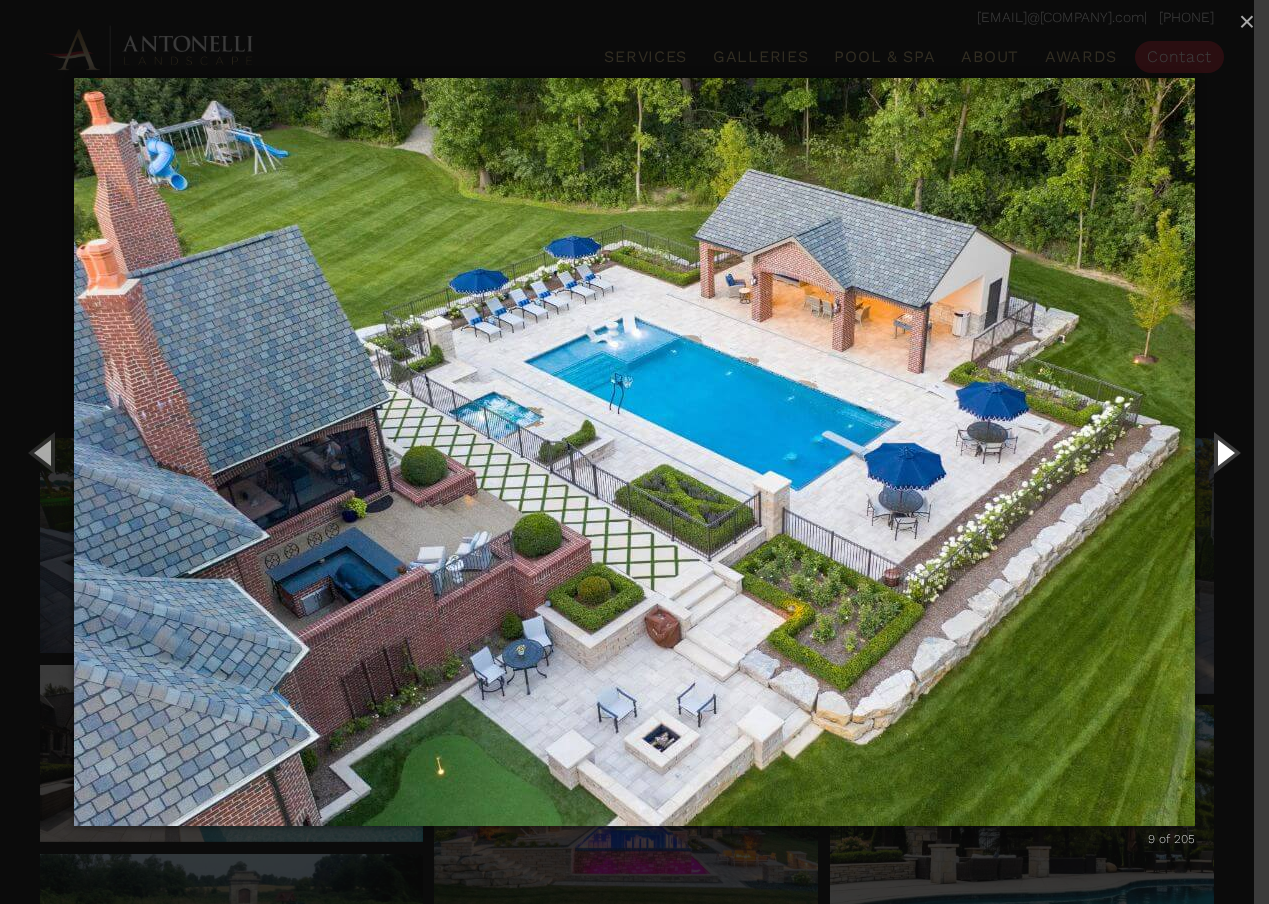 click at bounding box center [1224, 452] 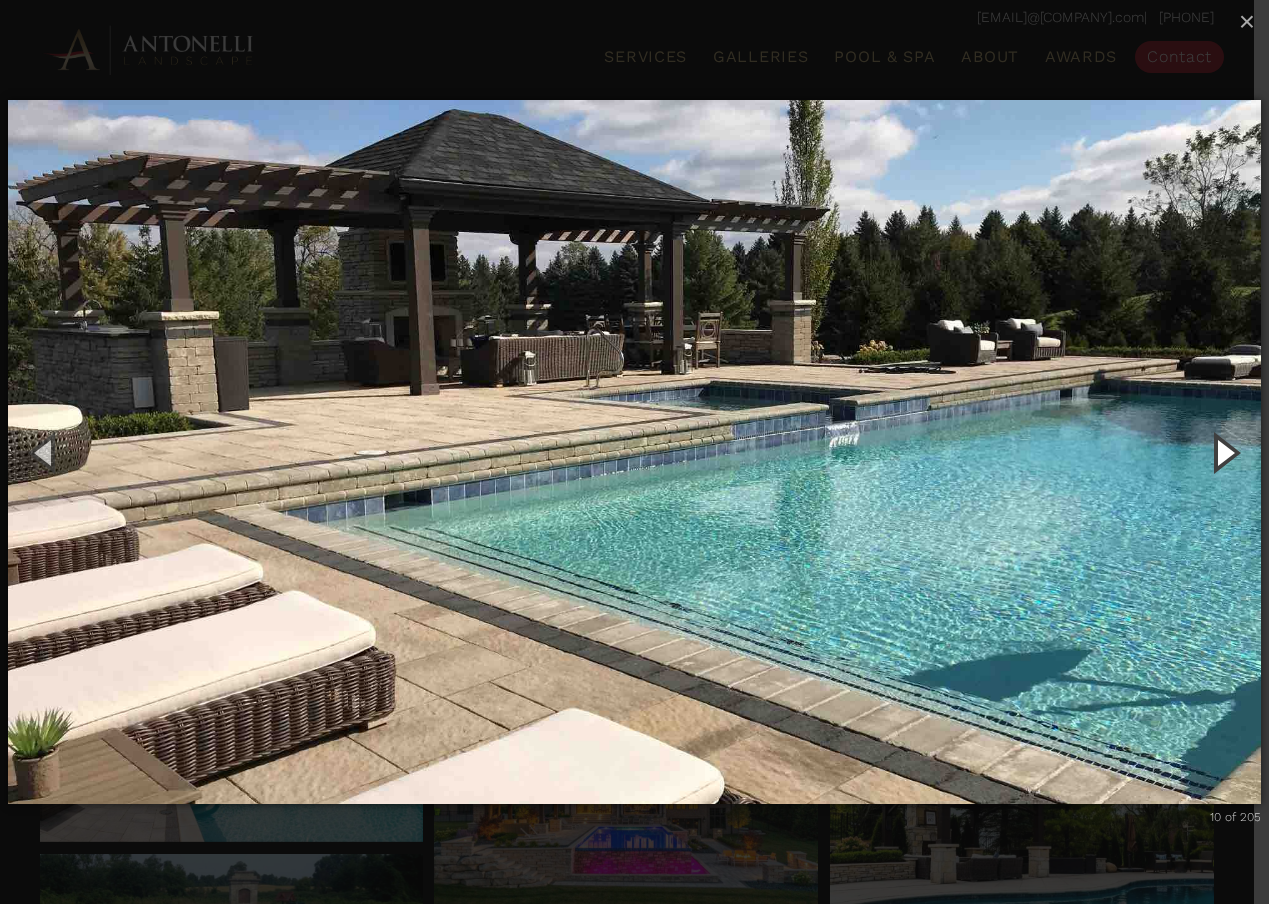 click at bounding box center [1224, 452] 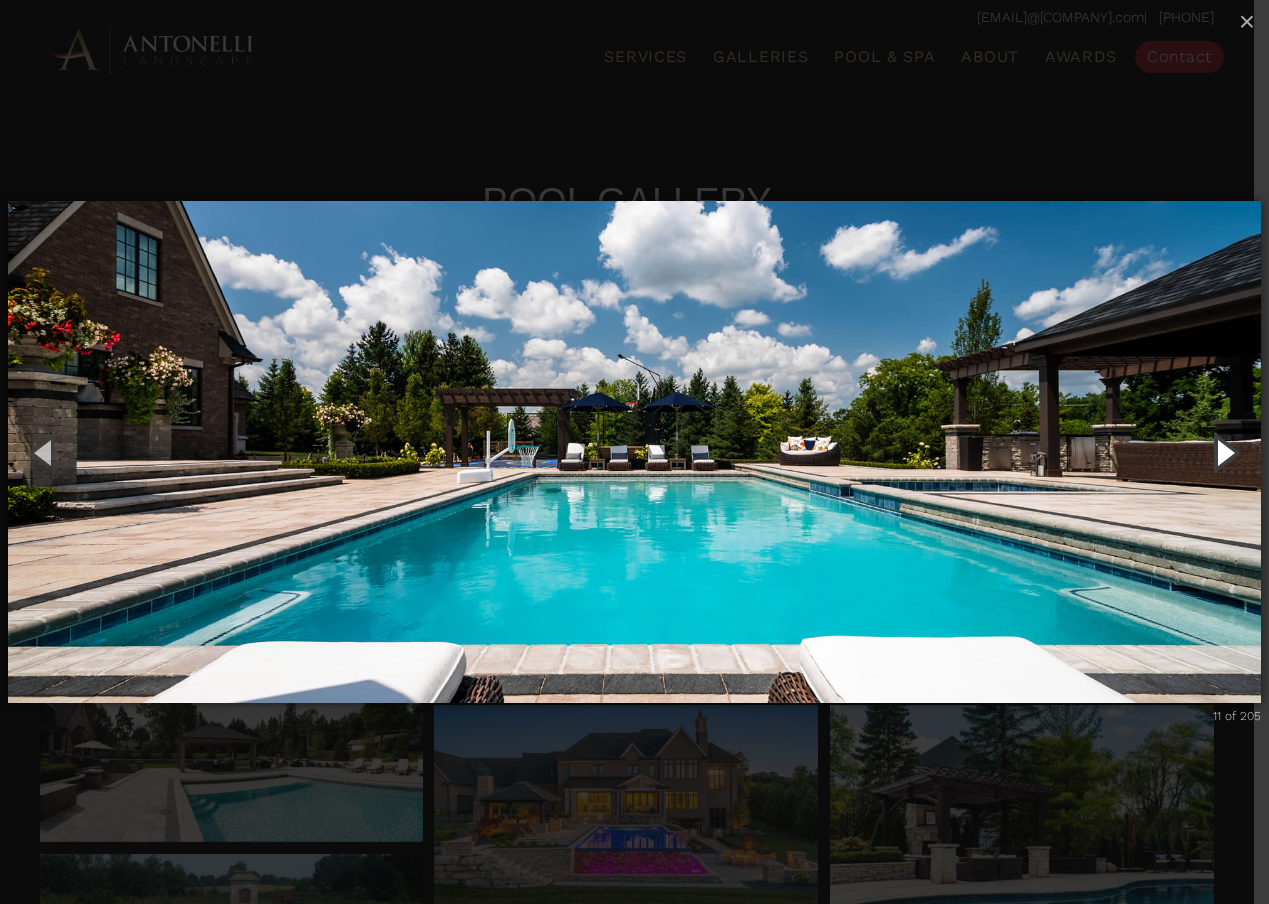 click at bounding box center (1224, 452) 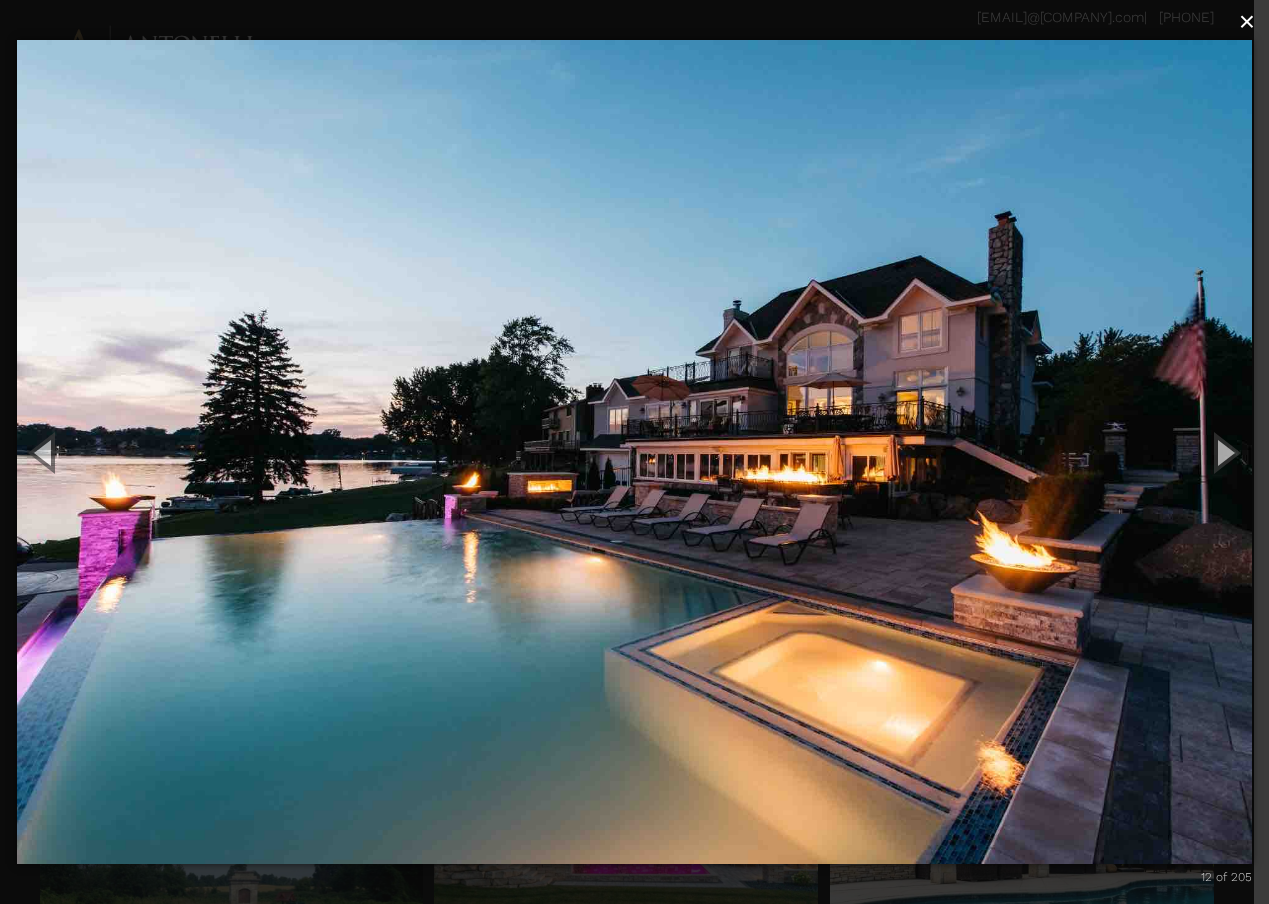 click on "×" at bounding box center (1247, 21) 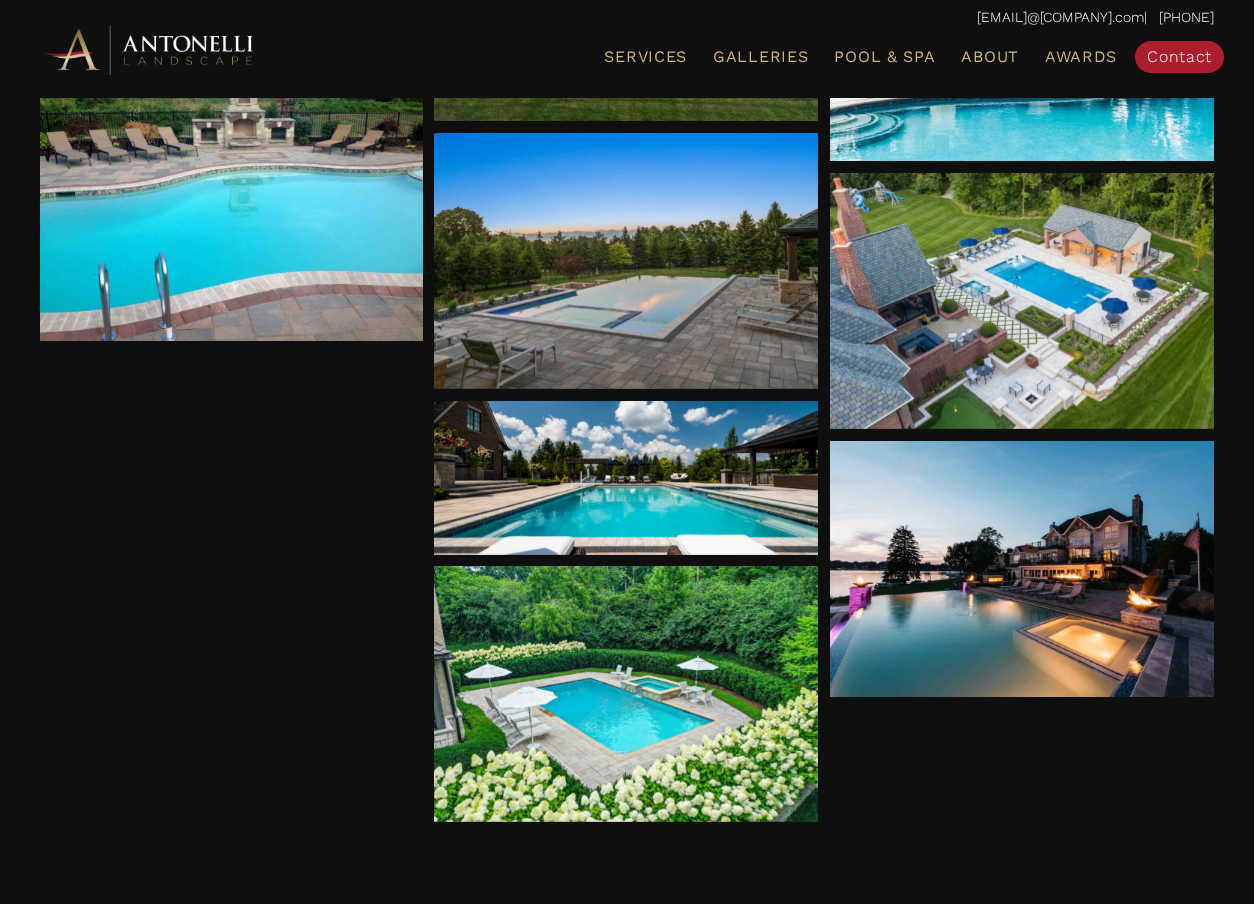 scroll, scrollTop: 200, scrollLeft: 0, axis: vertical 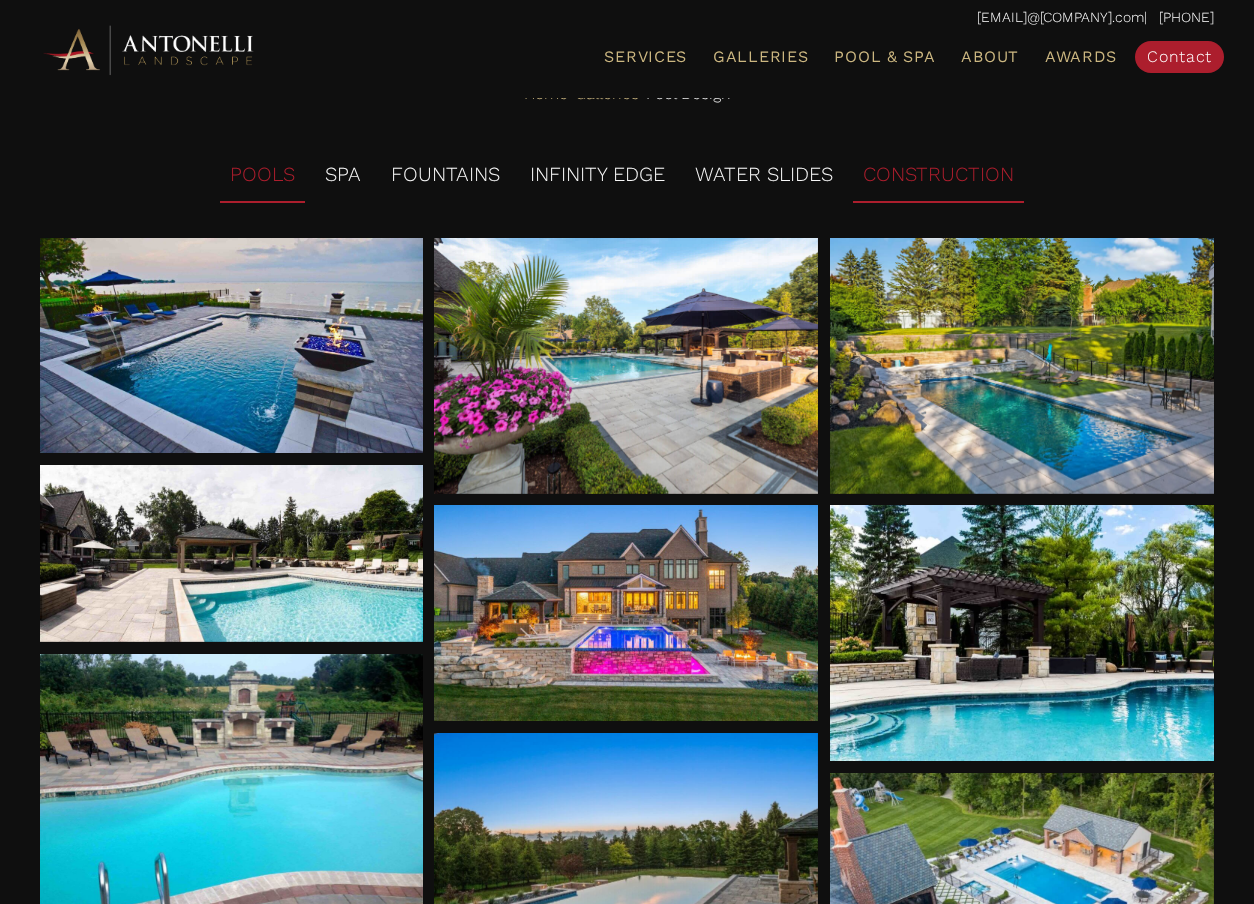 click on "CONSTRUCTION" at bounding box center [938, 175] 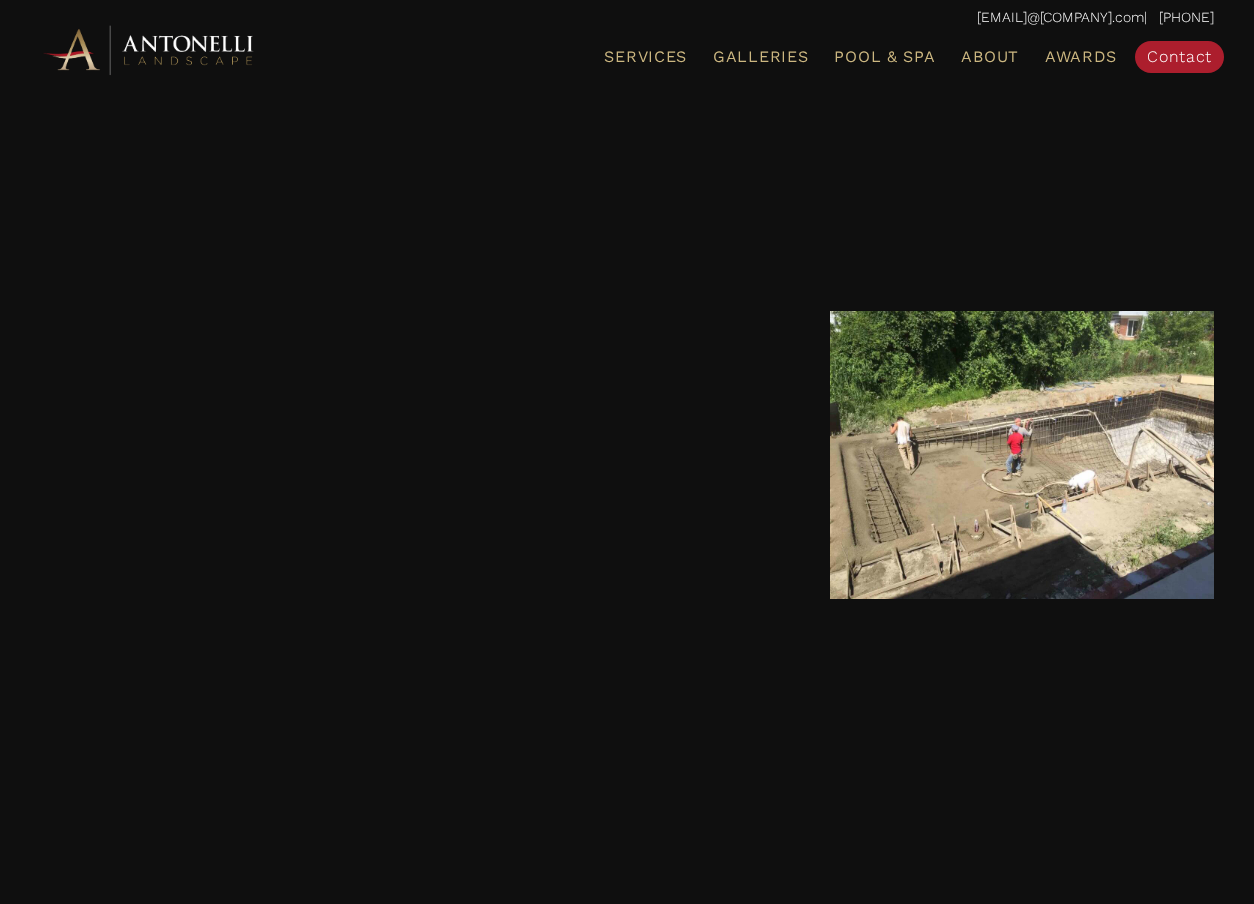 scroll, scrollTop: 1600, scrollLeft: 0, axis: vertical 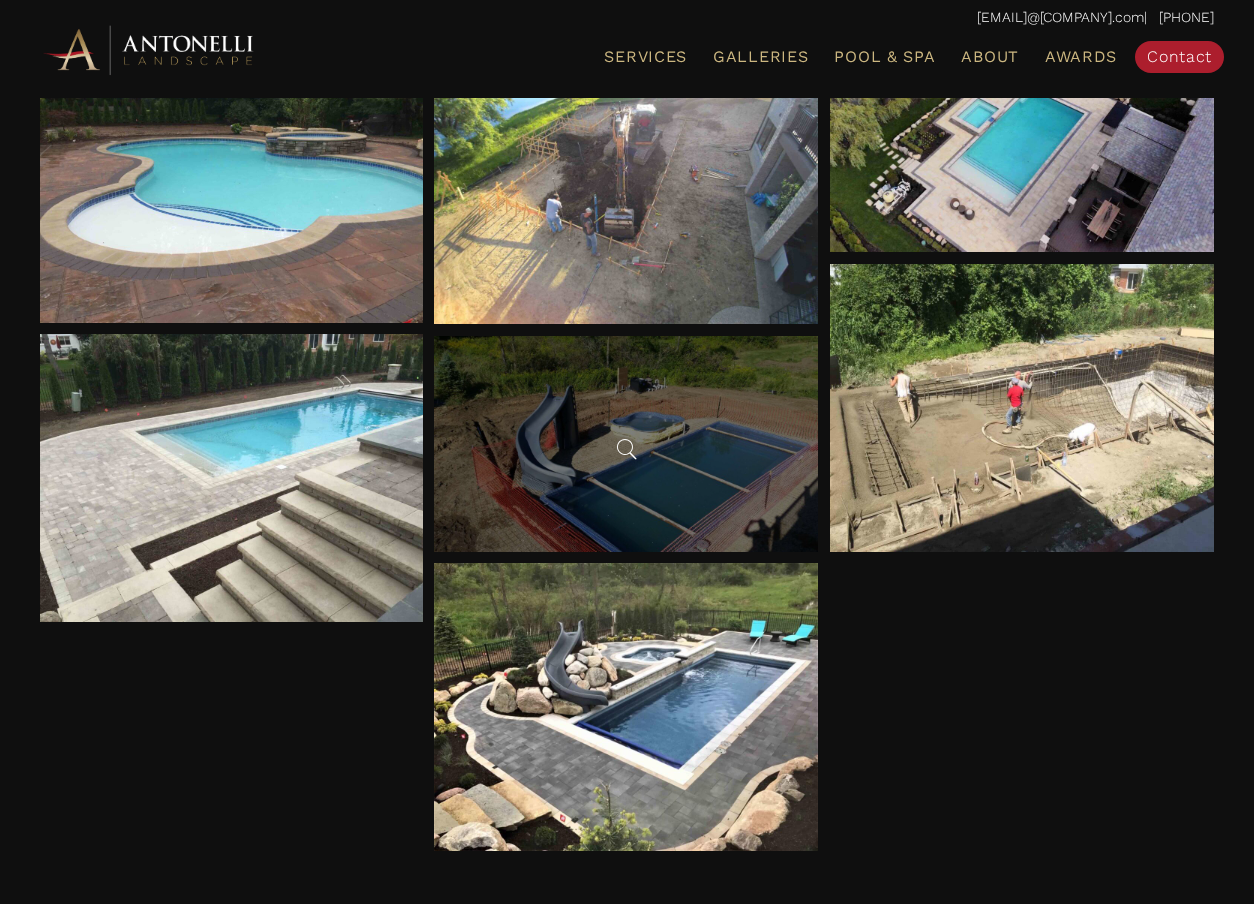 click at bounding box center (626, 444) 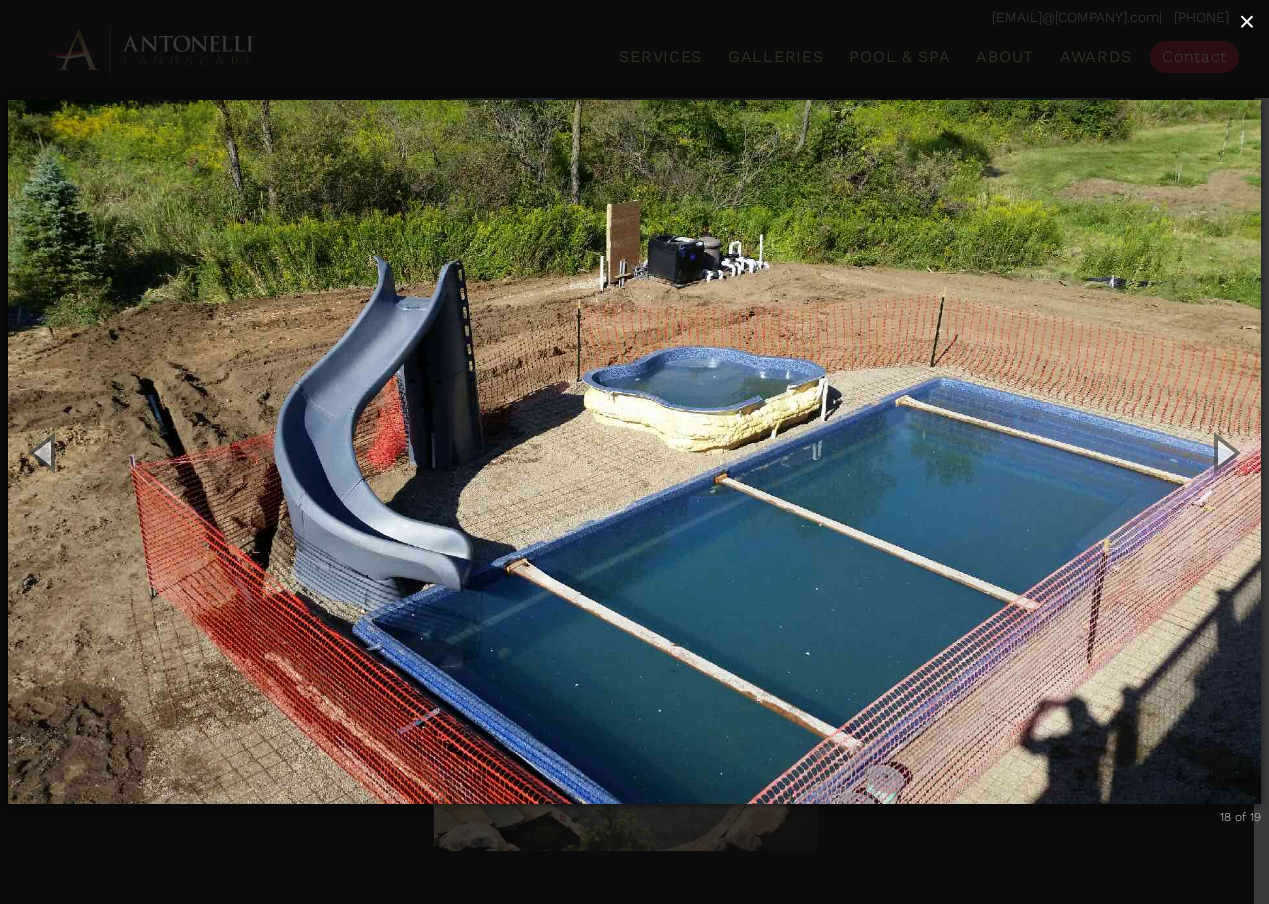 click on "×" at bounding box center (1247, 21) 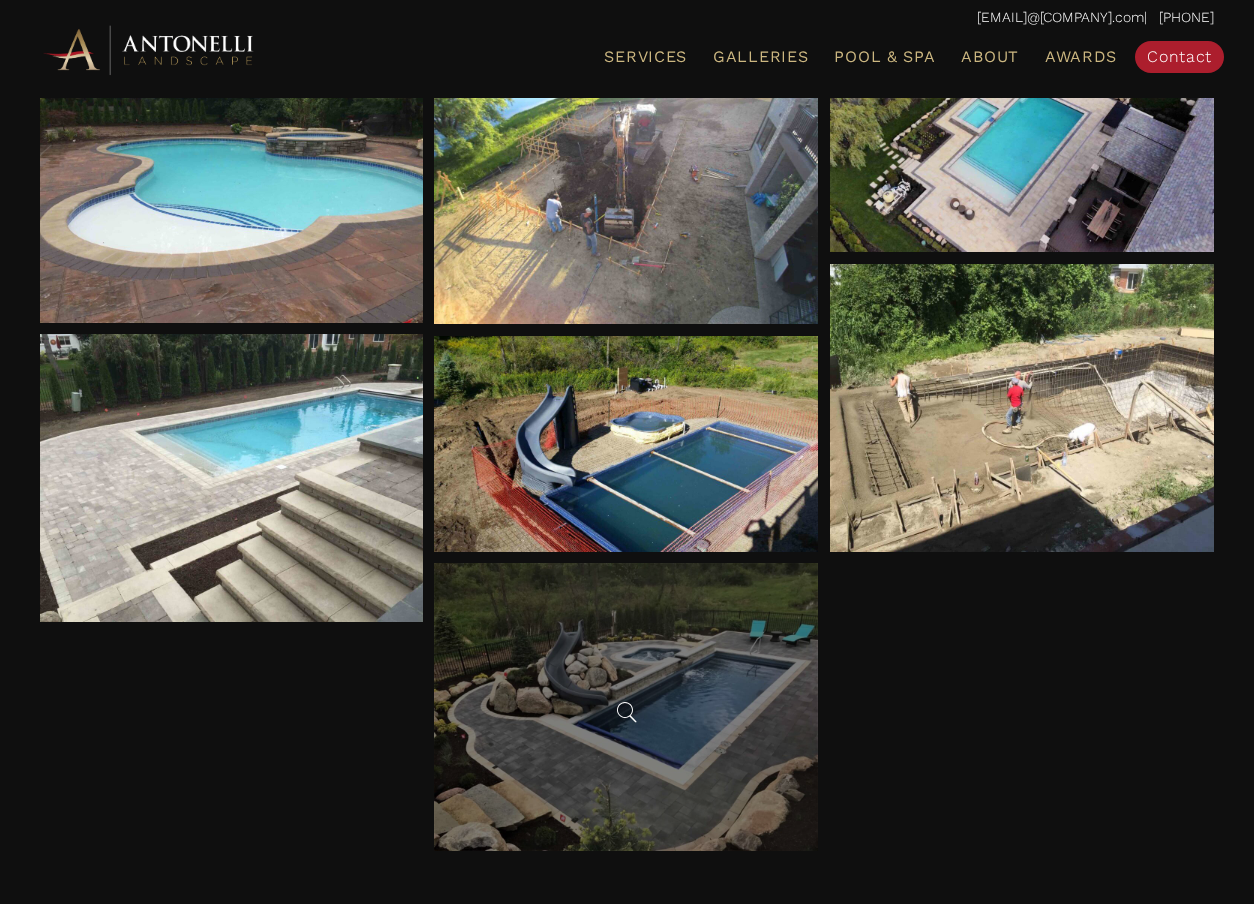 click at bounding box center (626, 707) 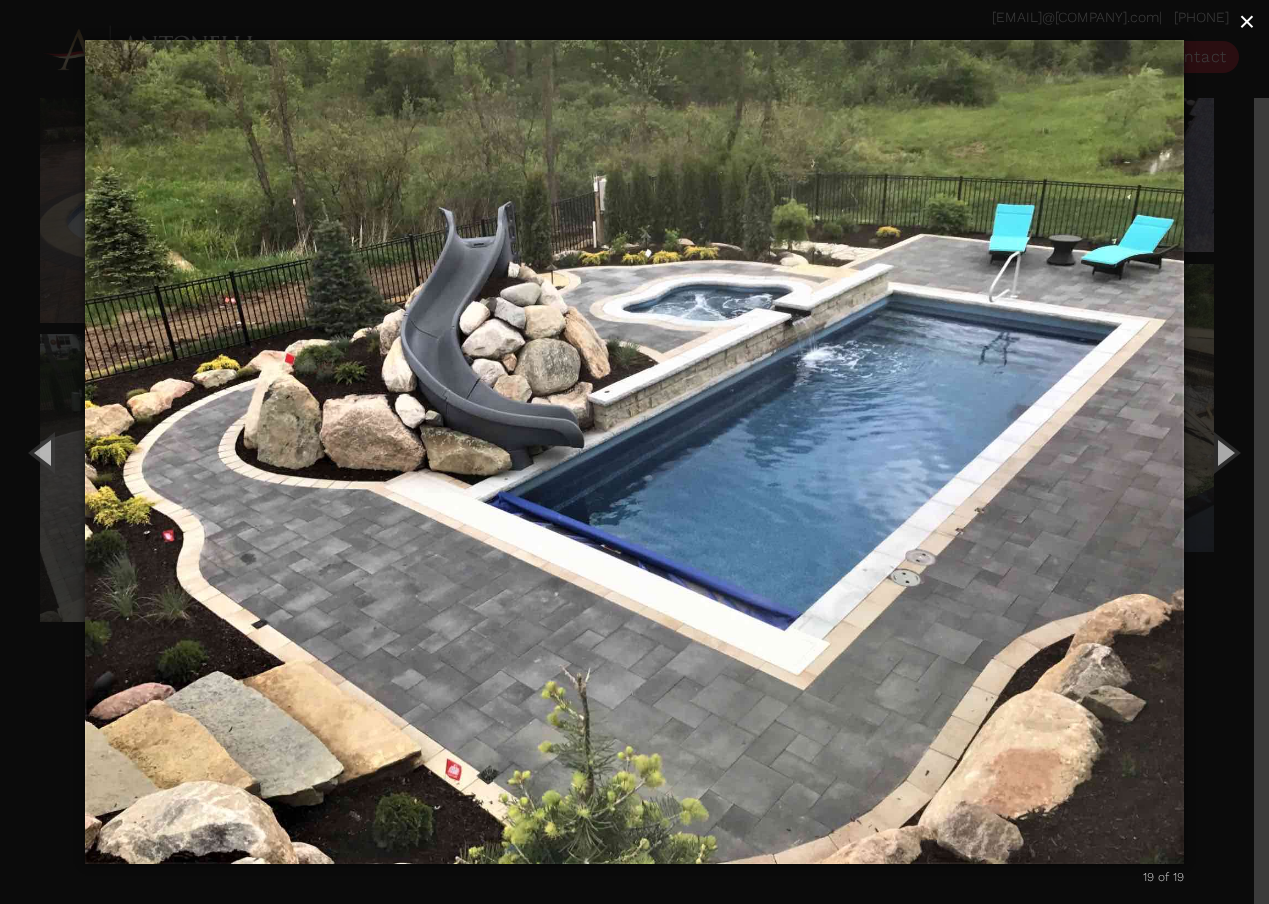 click on "×" at bounding box center (1247, 21) 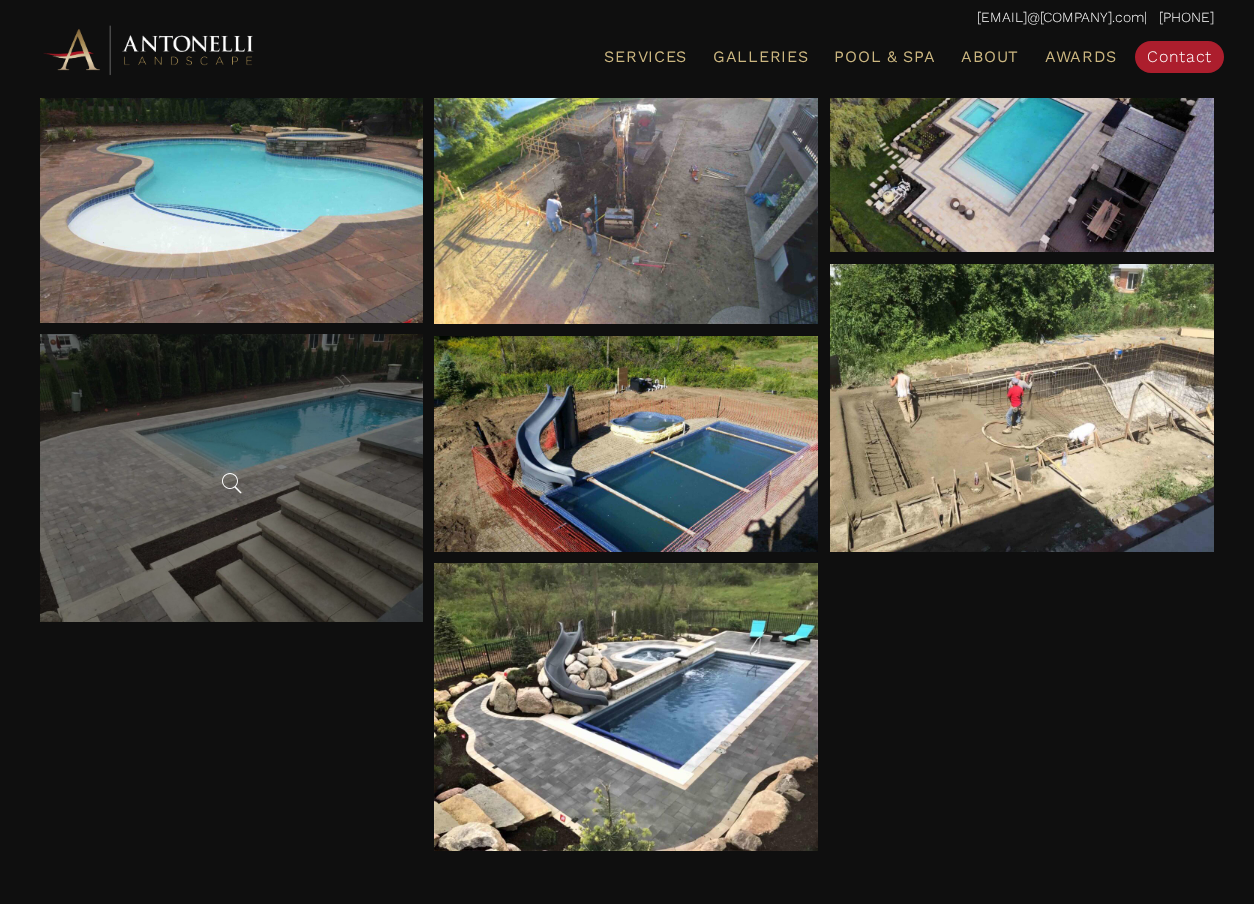 click at bounding box center [232, 478] 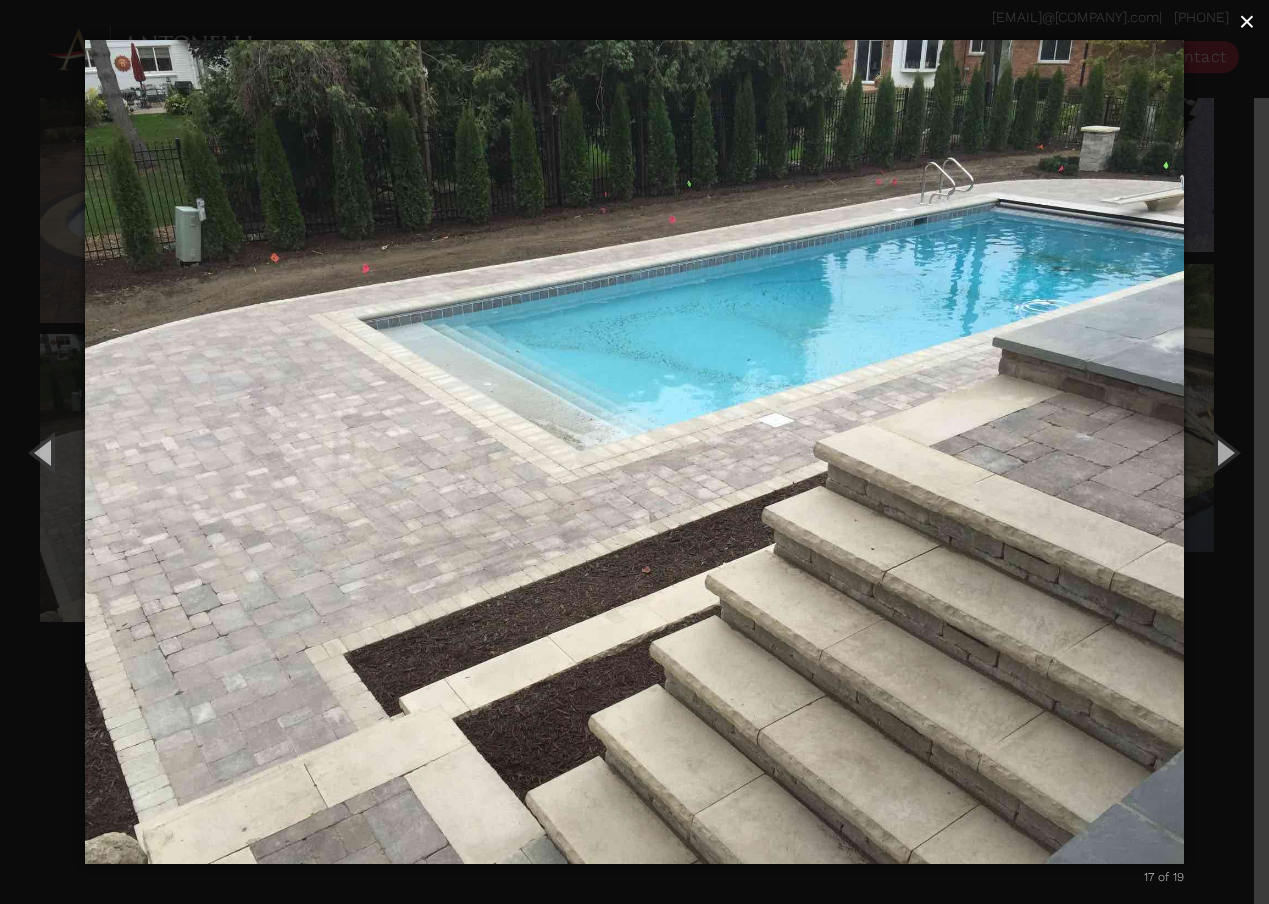 click on "×" at bounding box center [1247, 21] 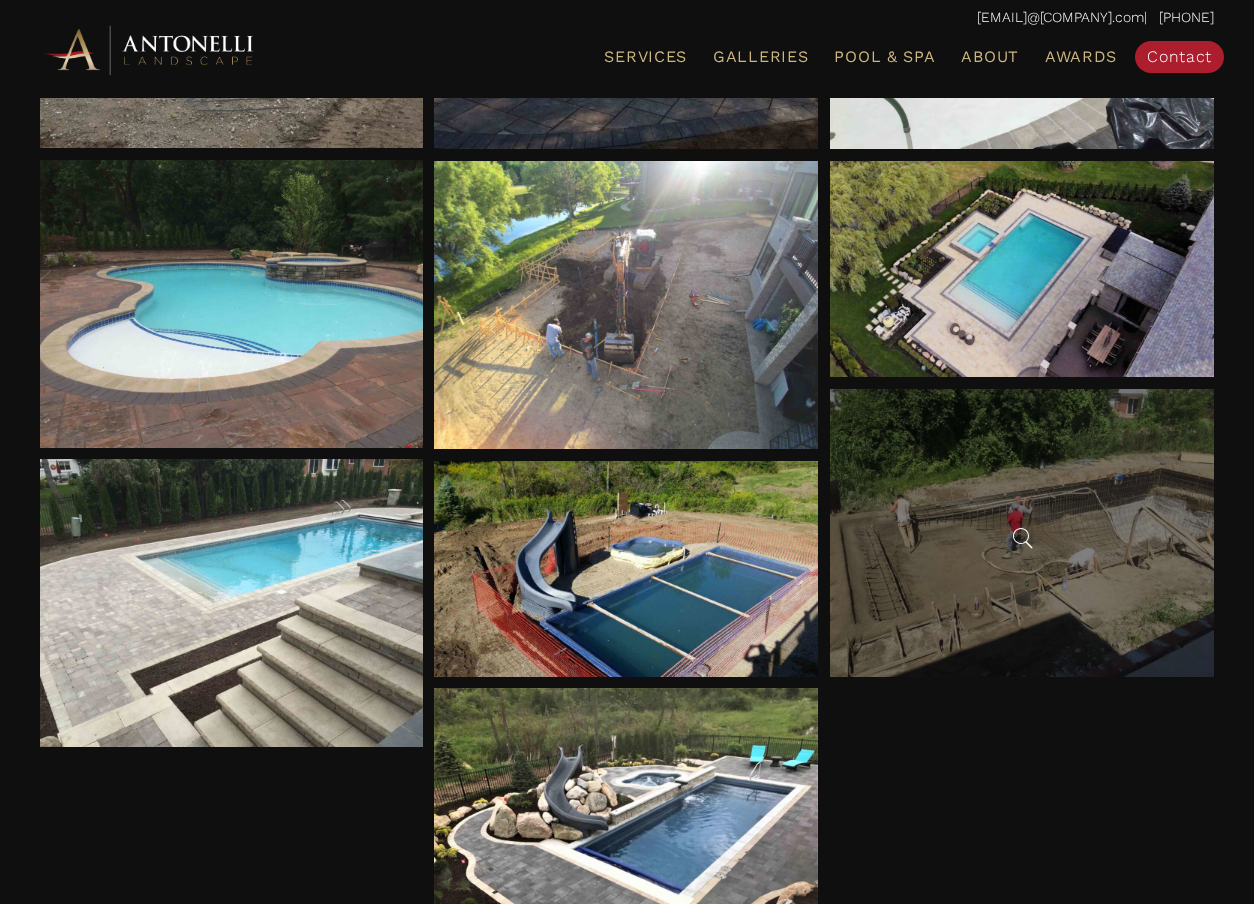 scroll, scrollTop: 1200, scrollLeft: 0, axis: vertical 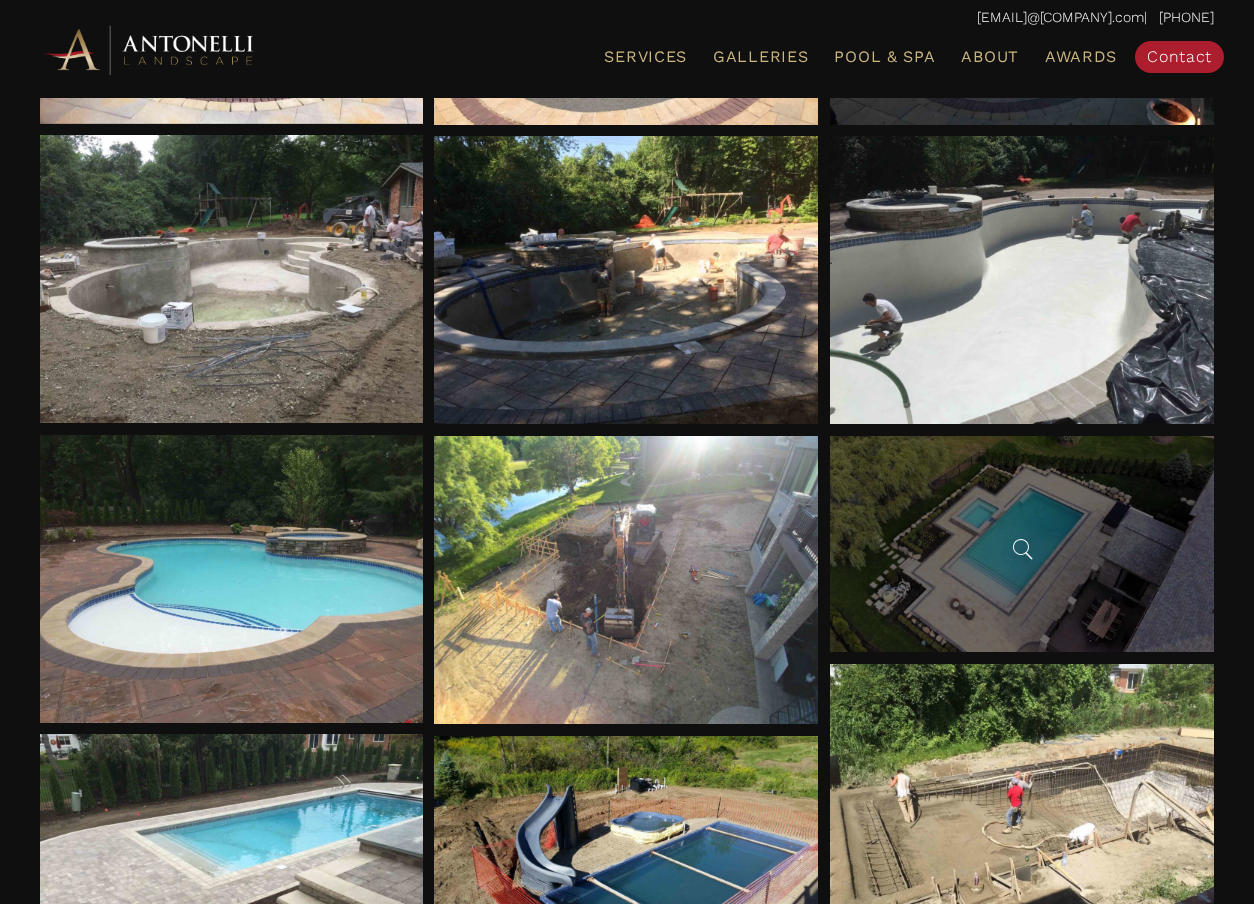 click at bounding box center (1022, 549) 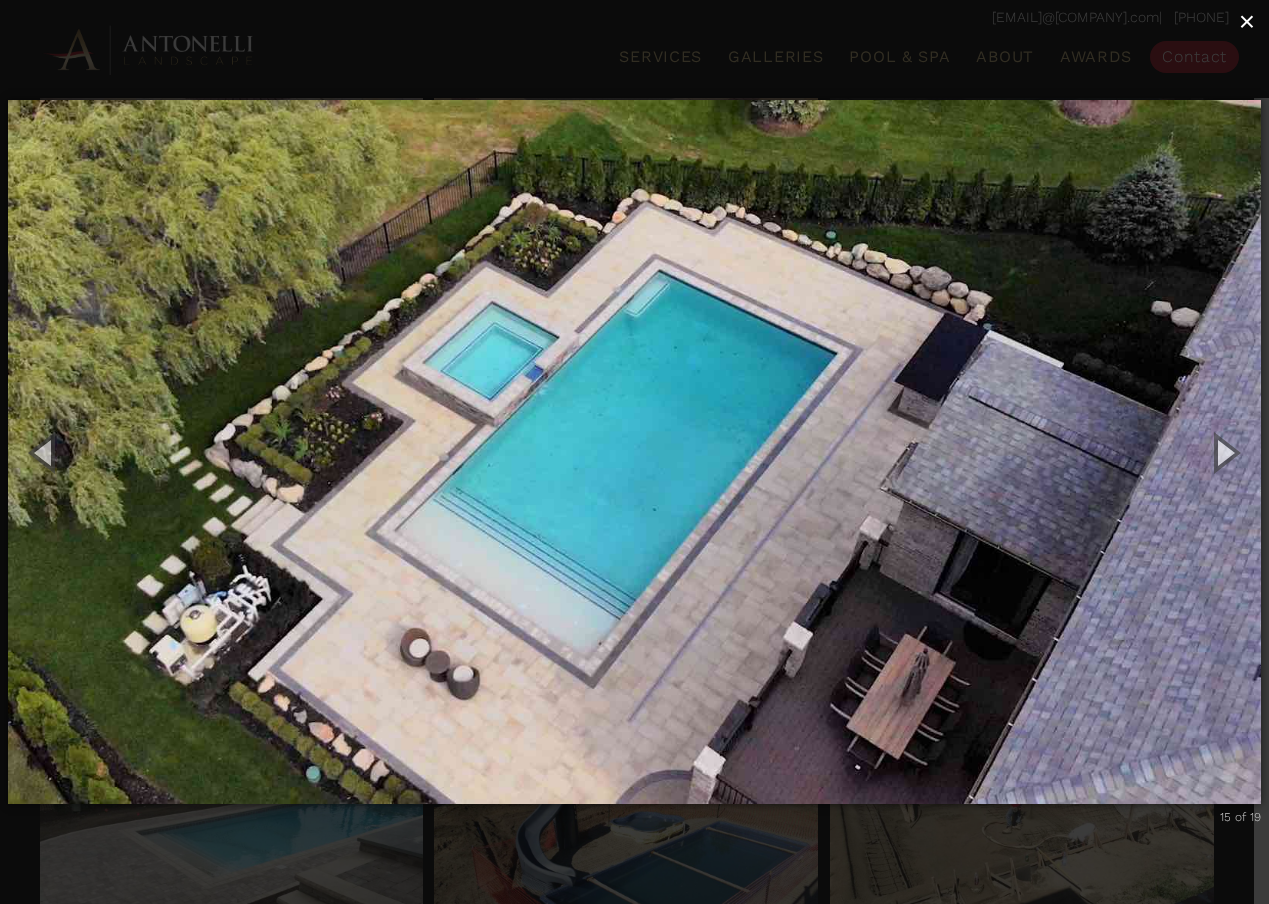 click on "×" at bounding box center [1247, 21] 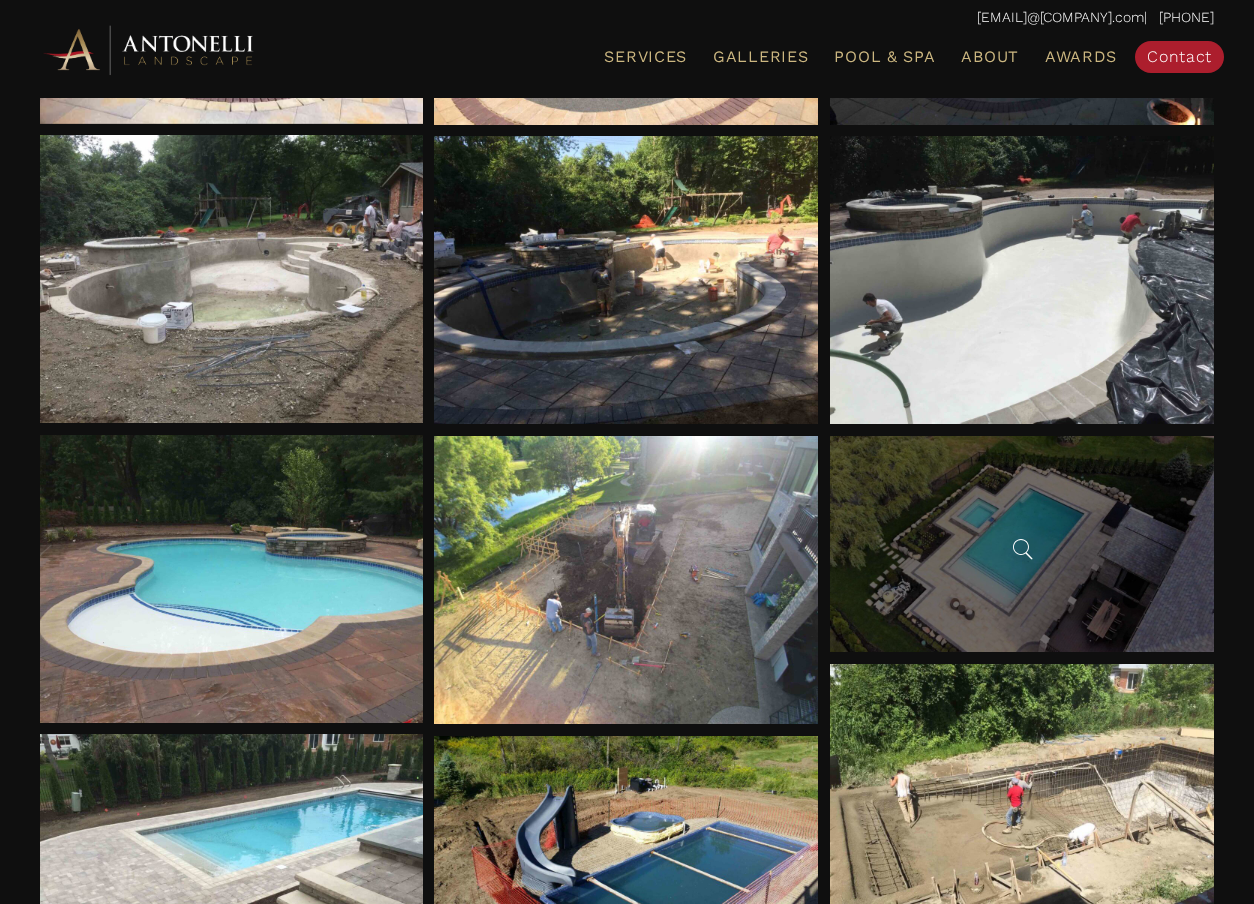 click at bounding box center (1022, 544) 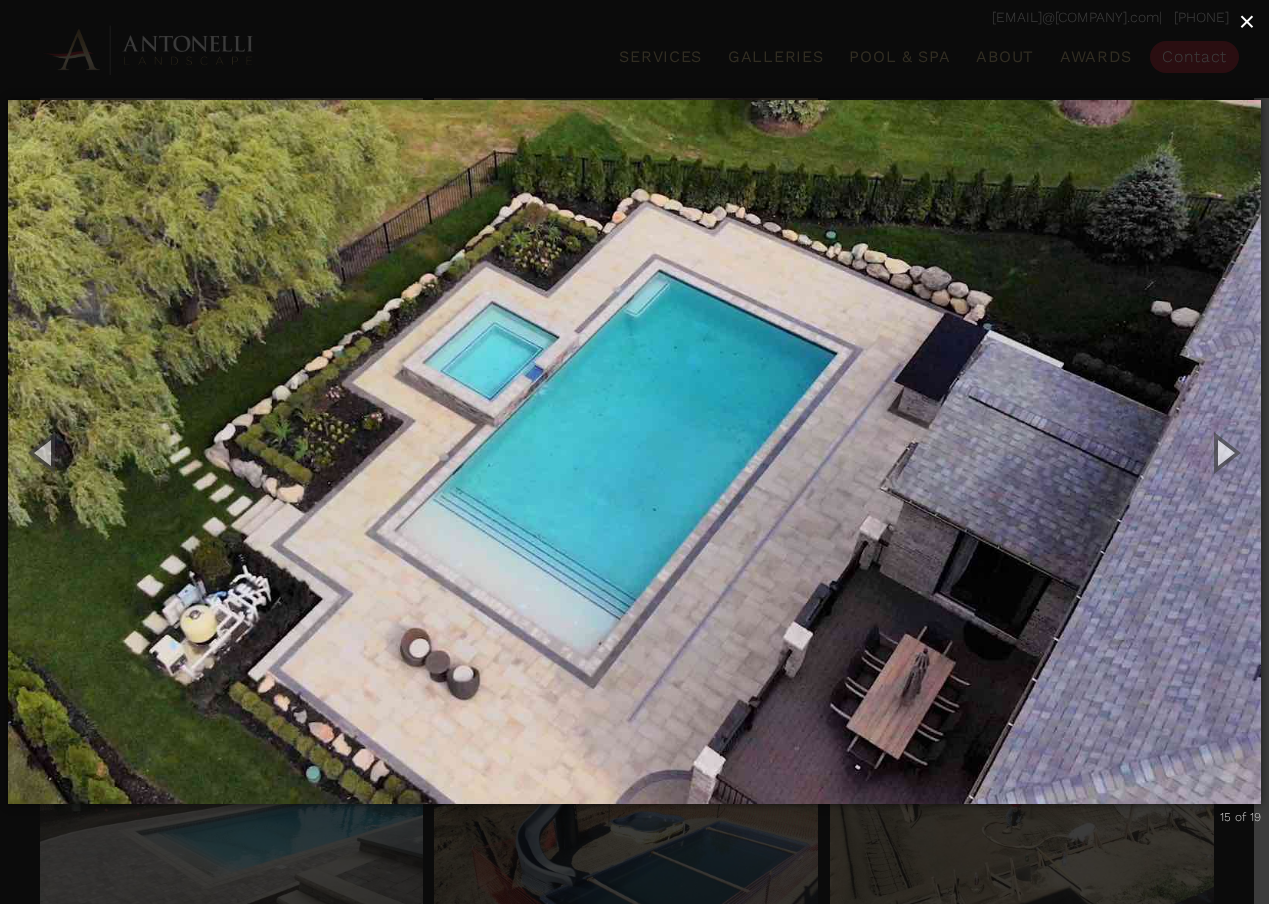 click on "×" at bounding box center (1247, 21) 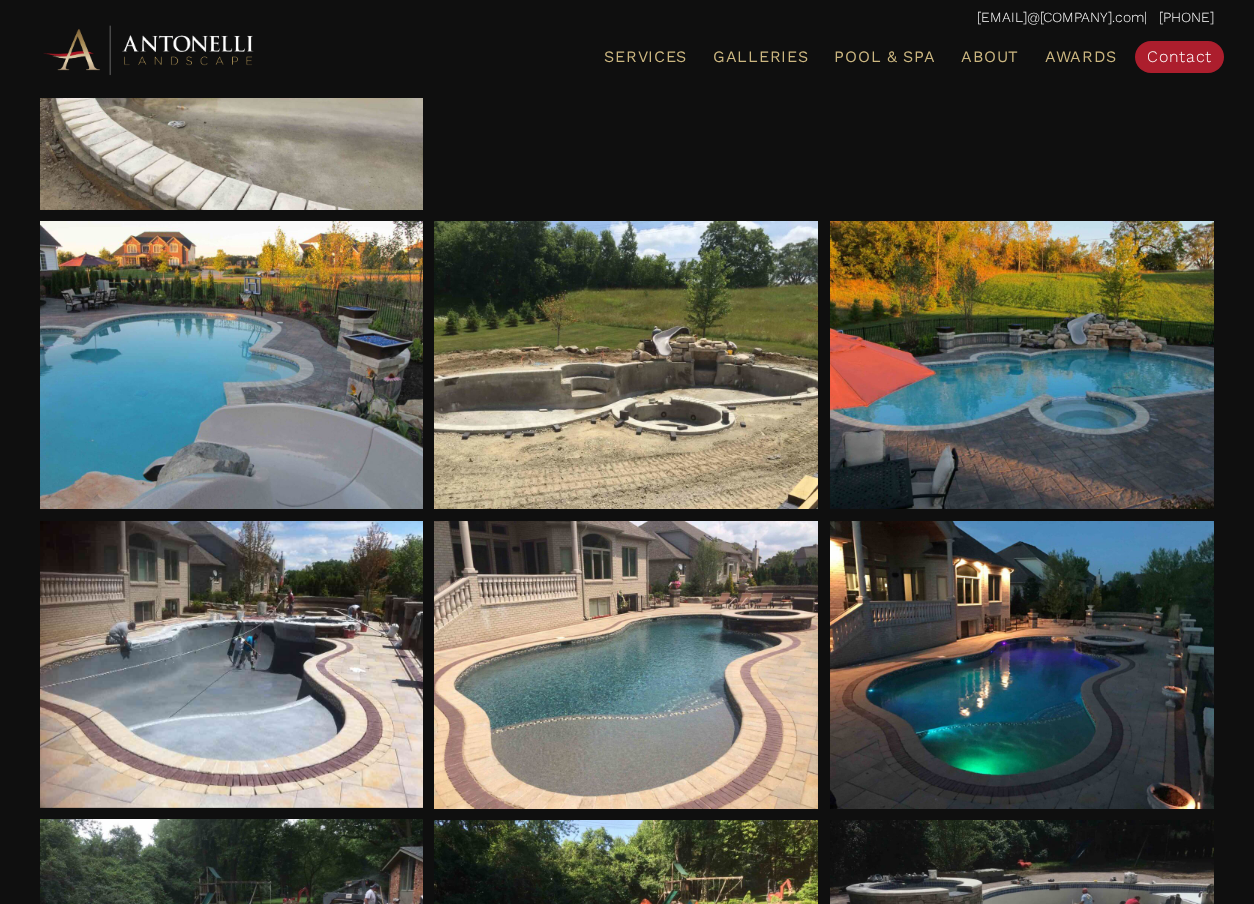 scroll, scrollTop: 0, scrollLeft: 0, axis: both 